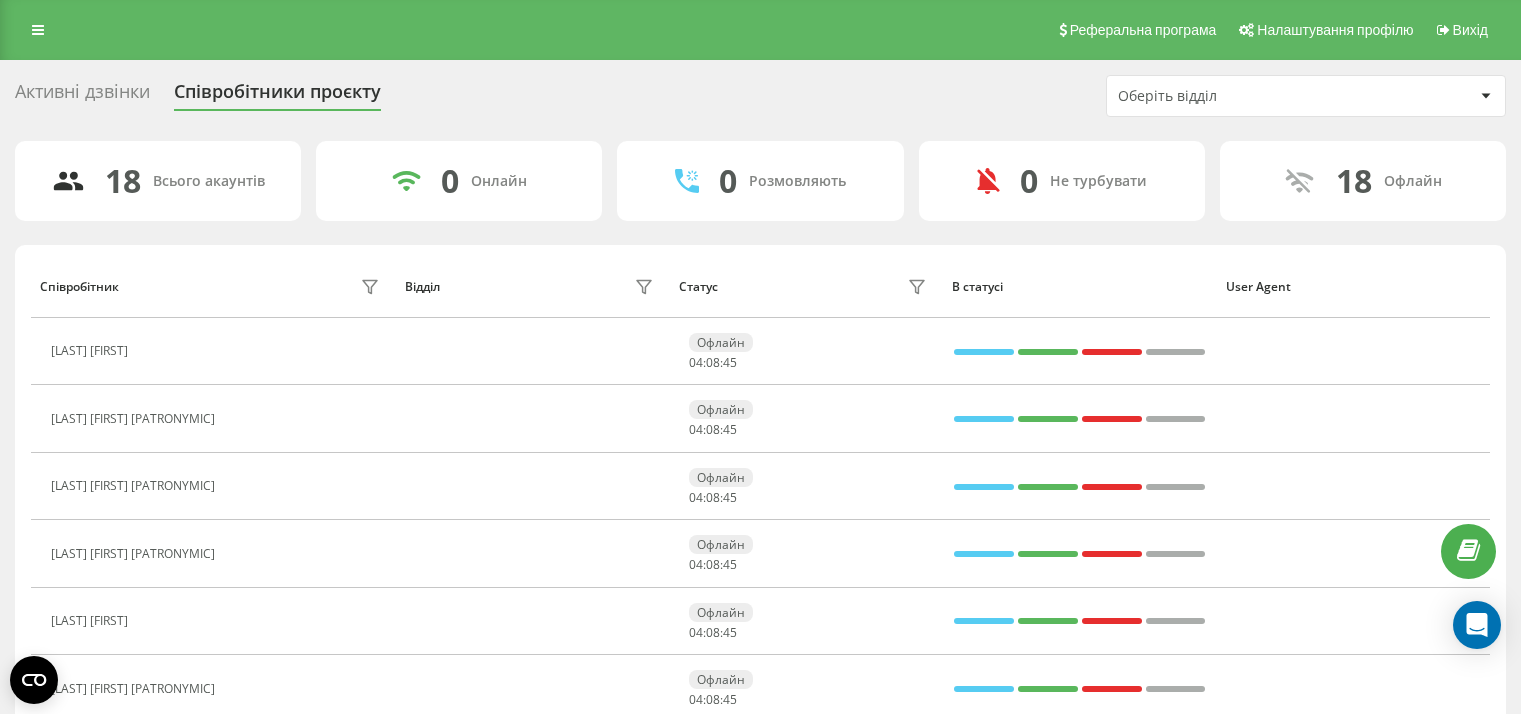 scroll, scrollTop: 262, scrollLeft: 0, axis: vertical 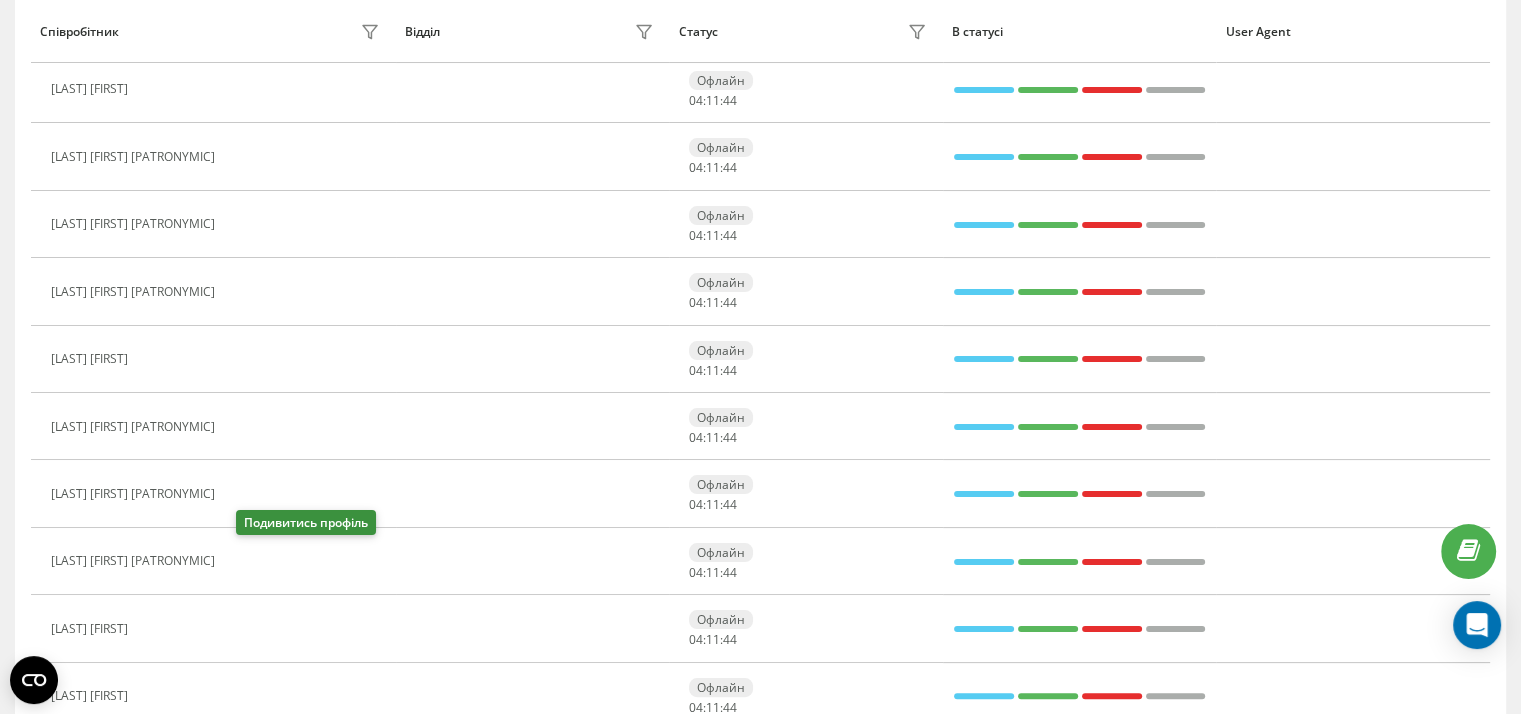 click 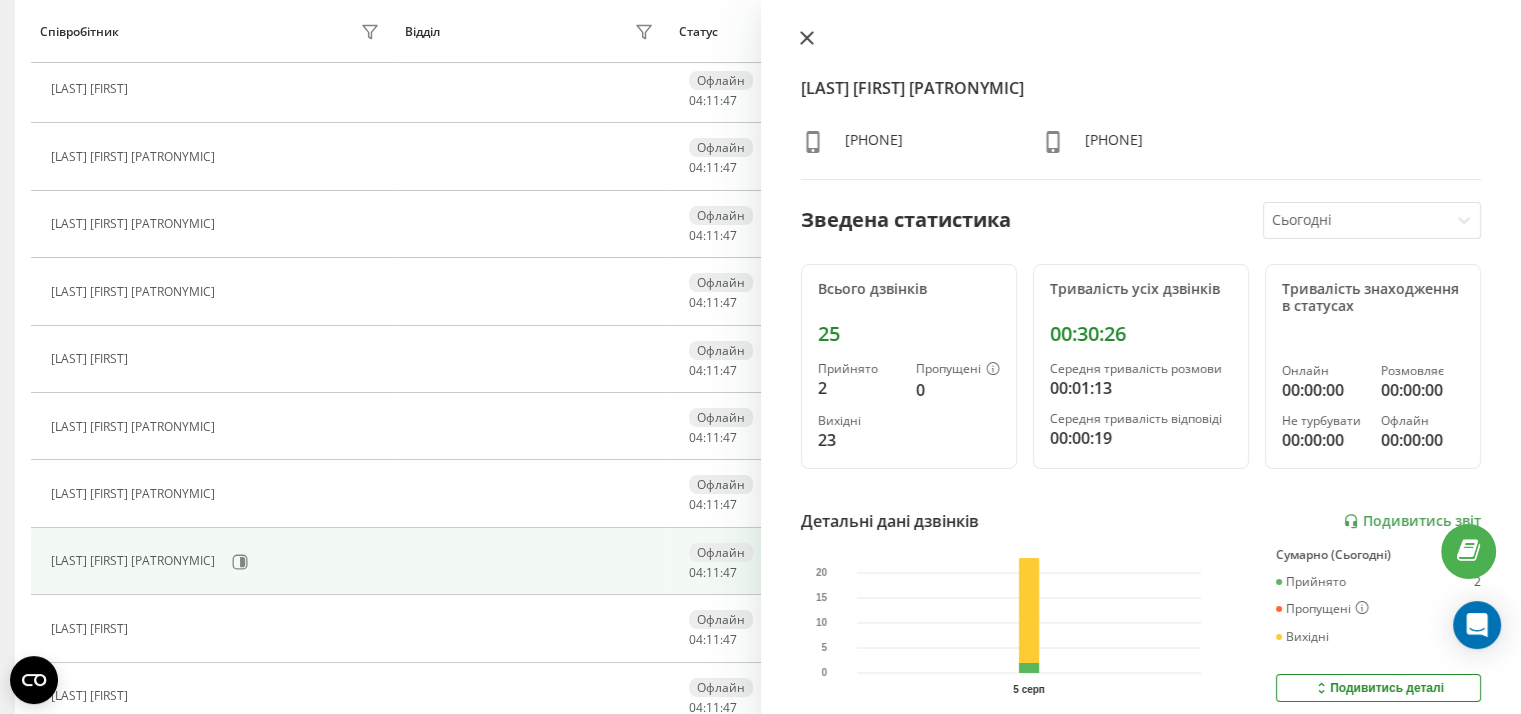 click 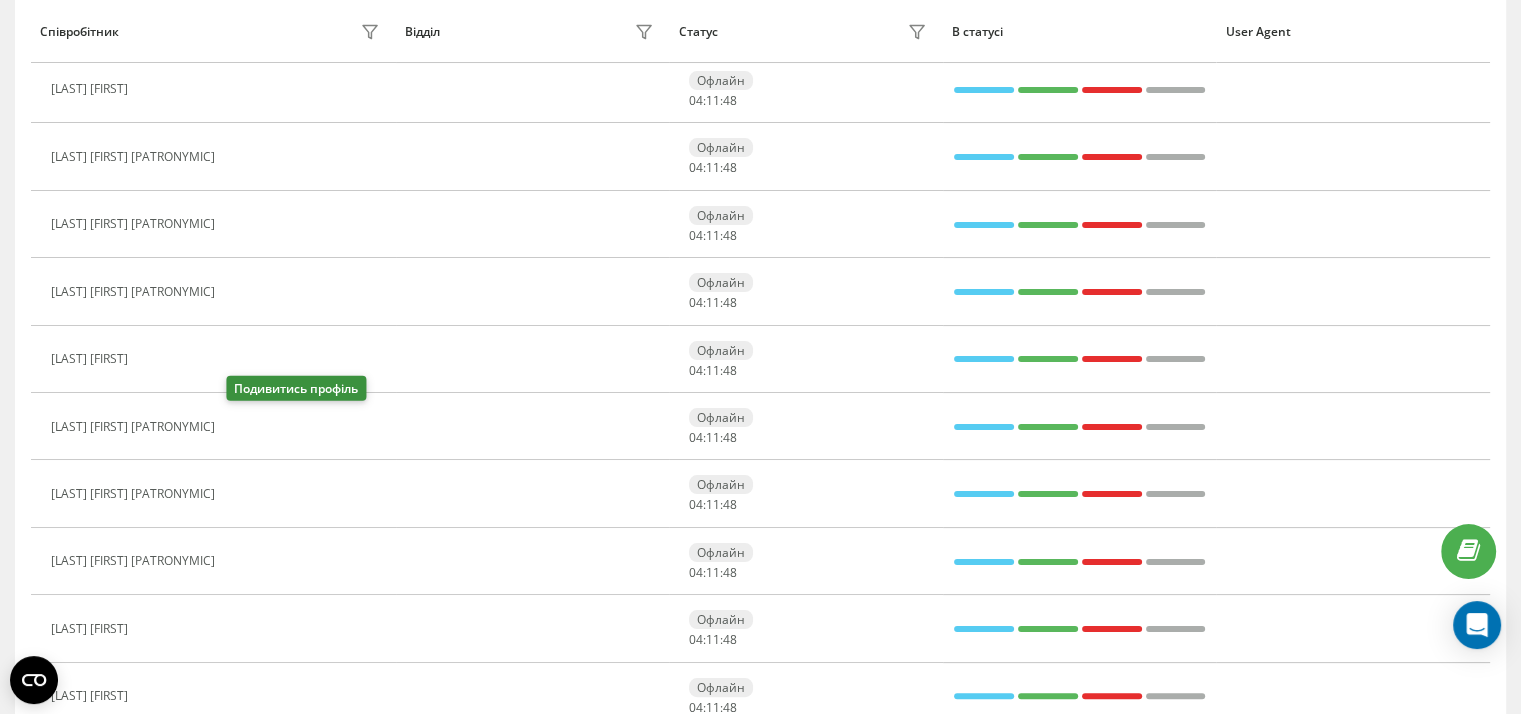 click 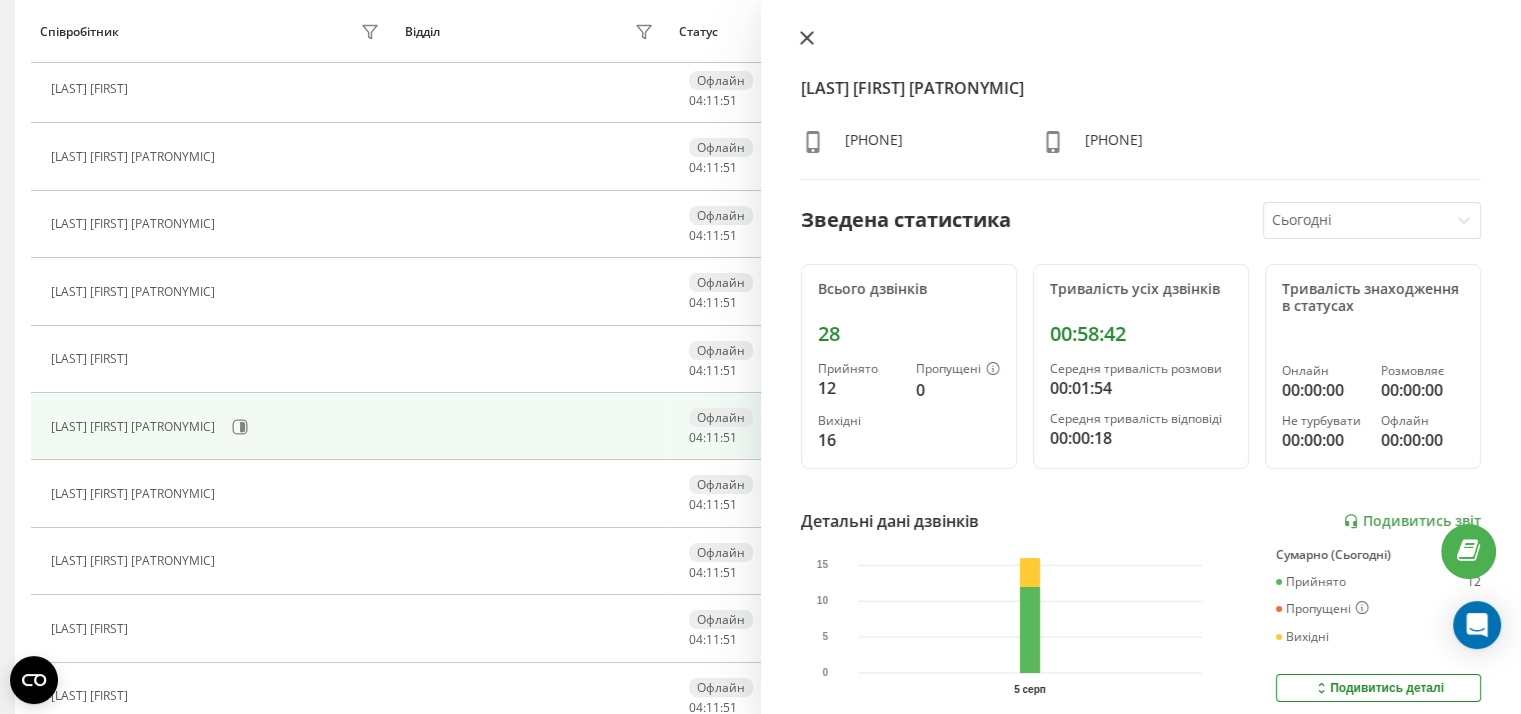 click 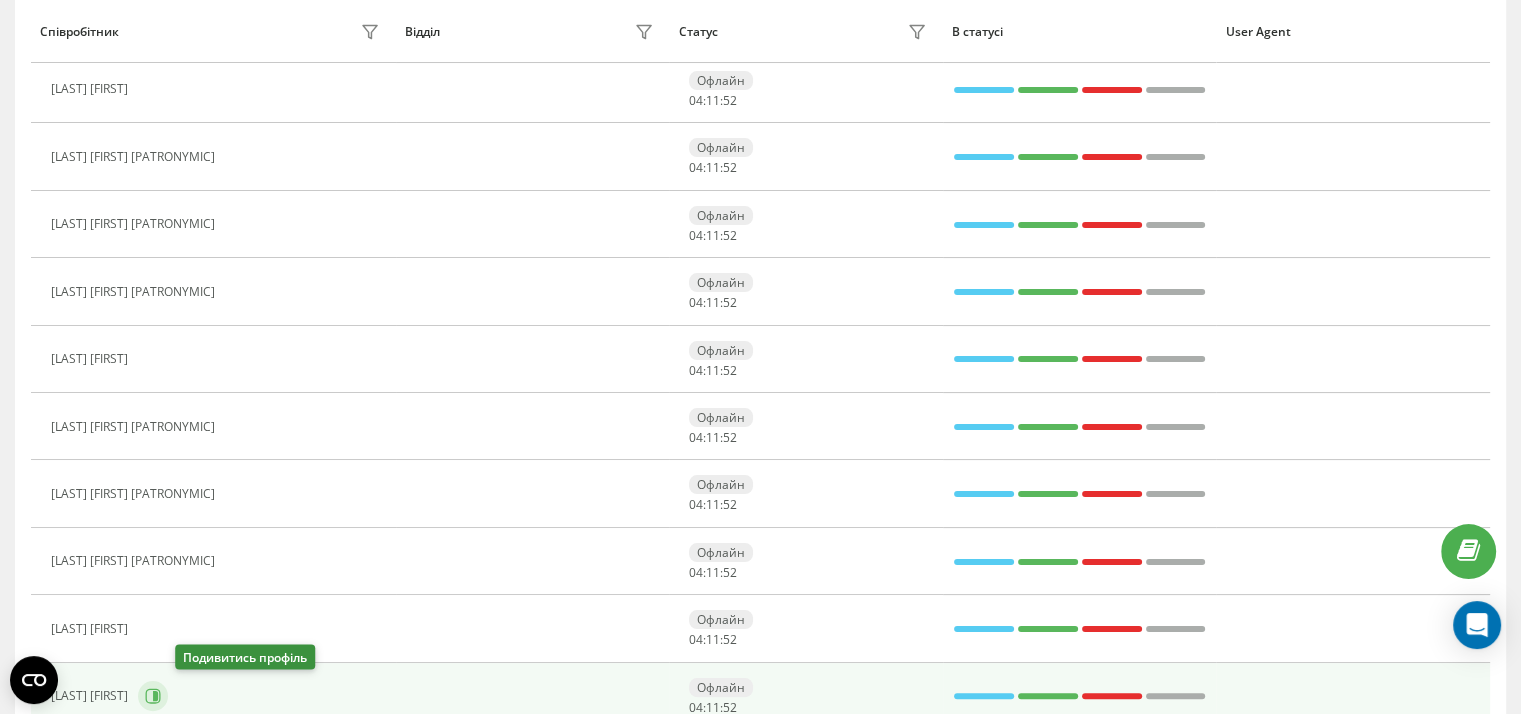 click 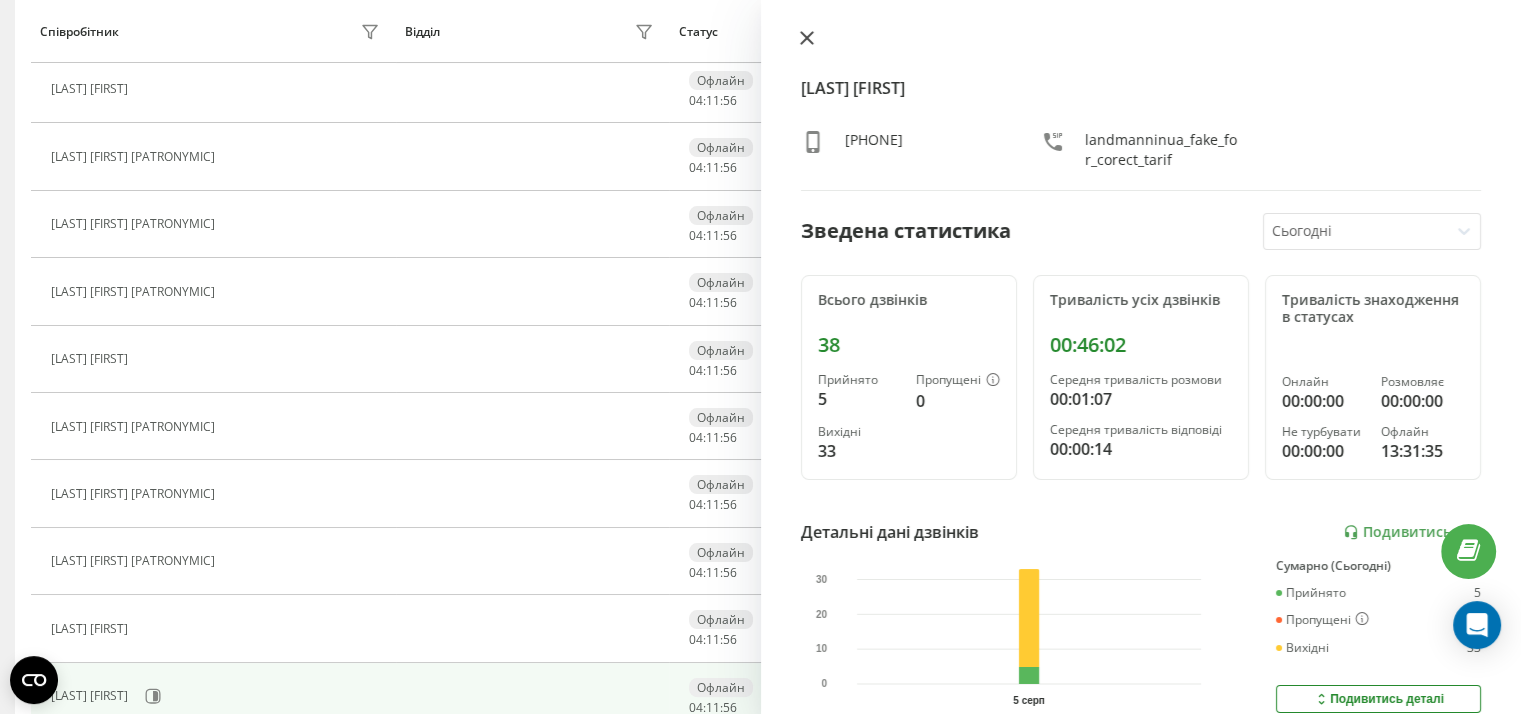 click 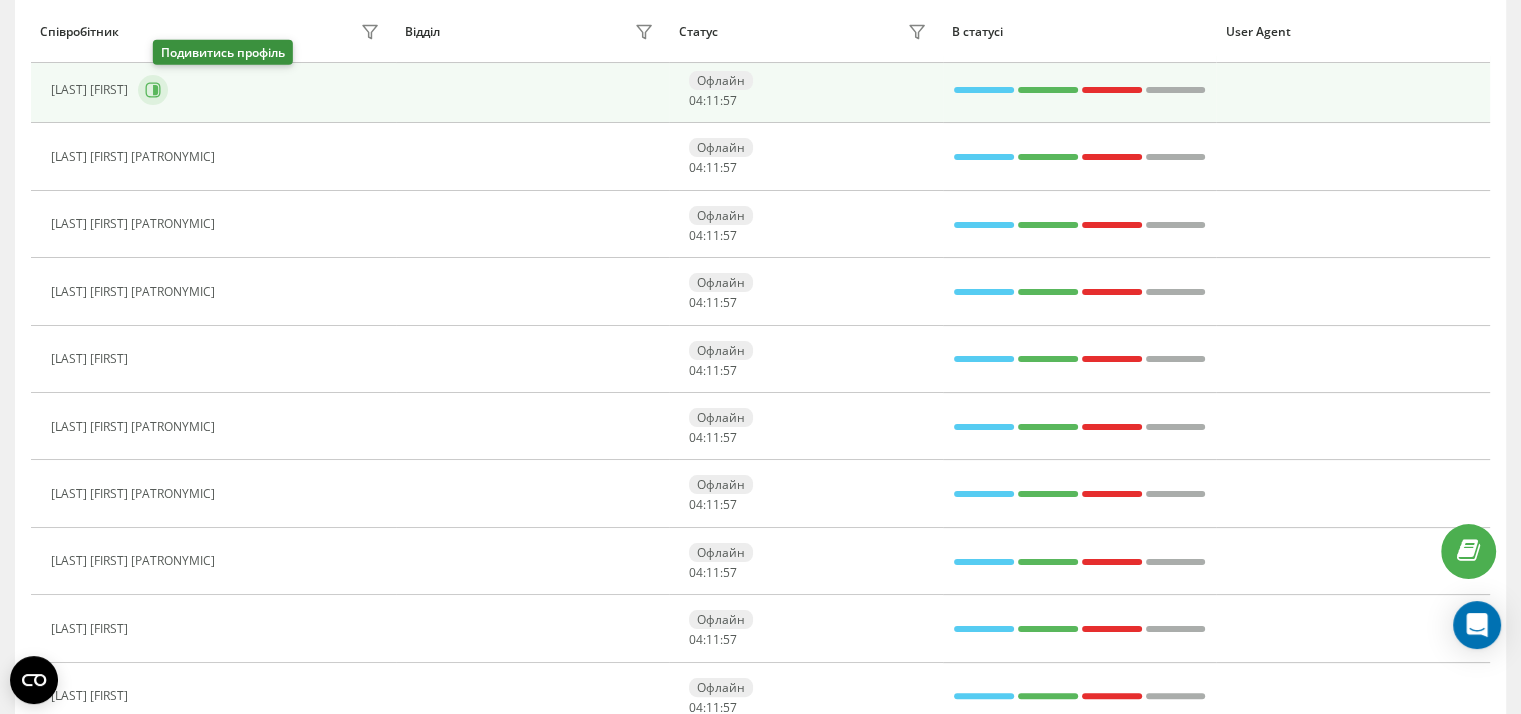 click 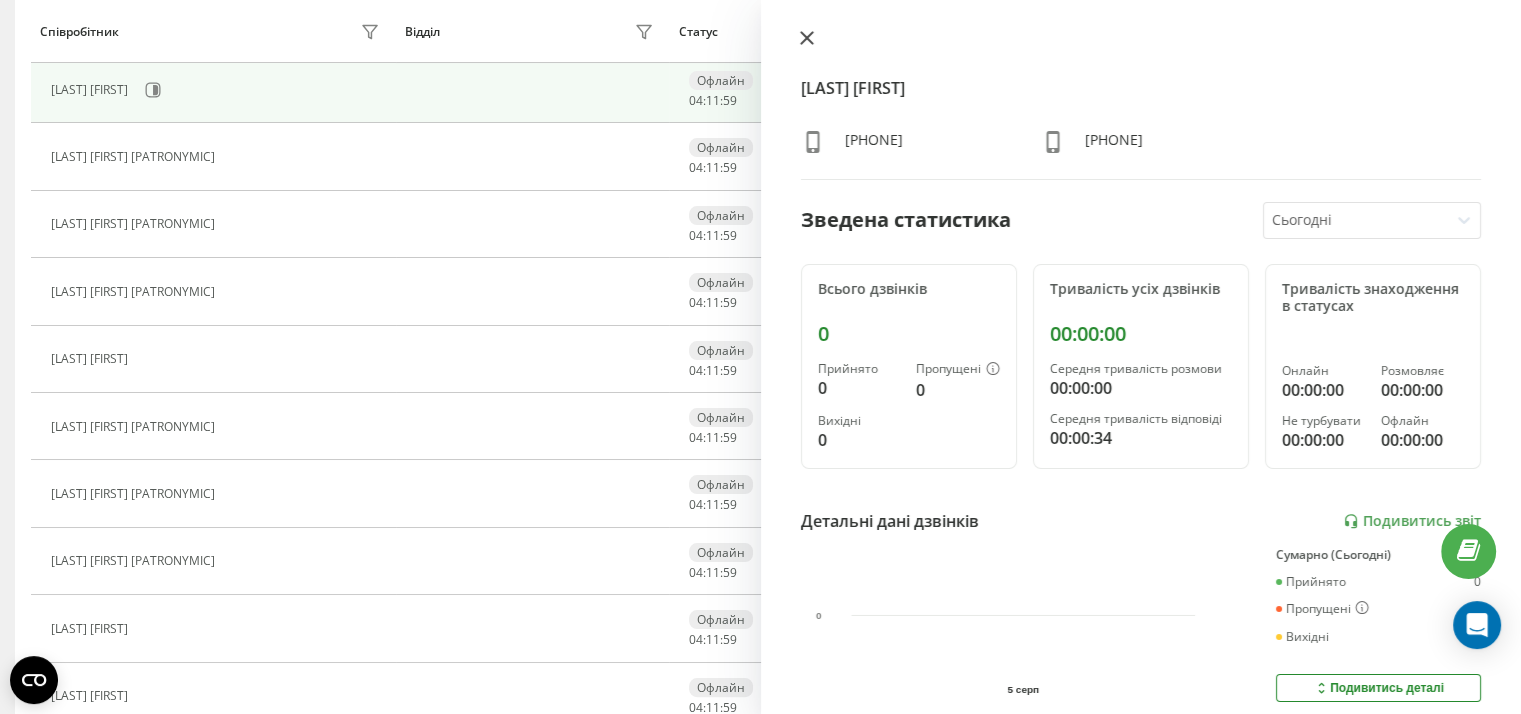 click 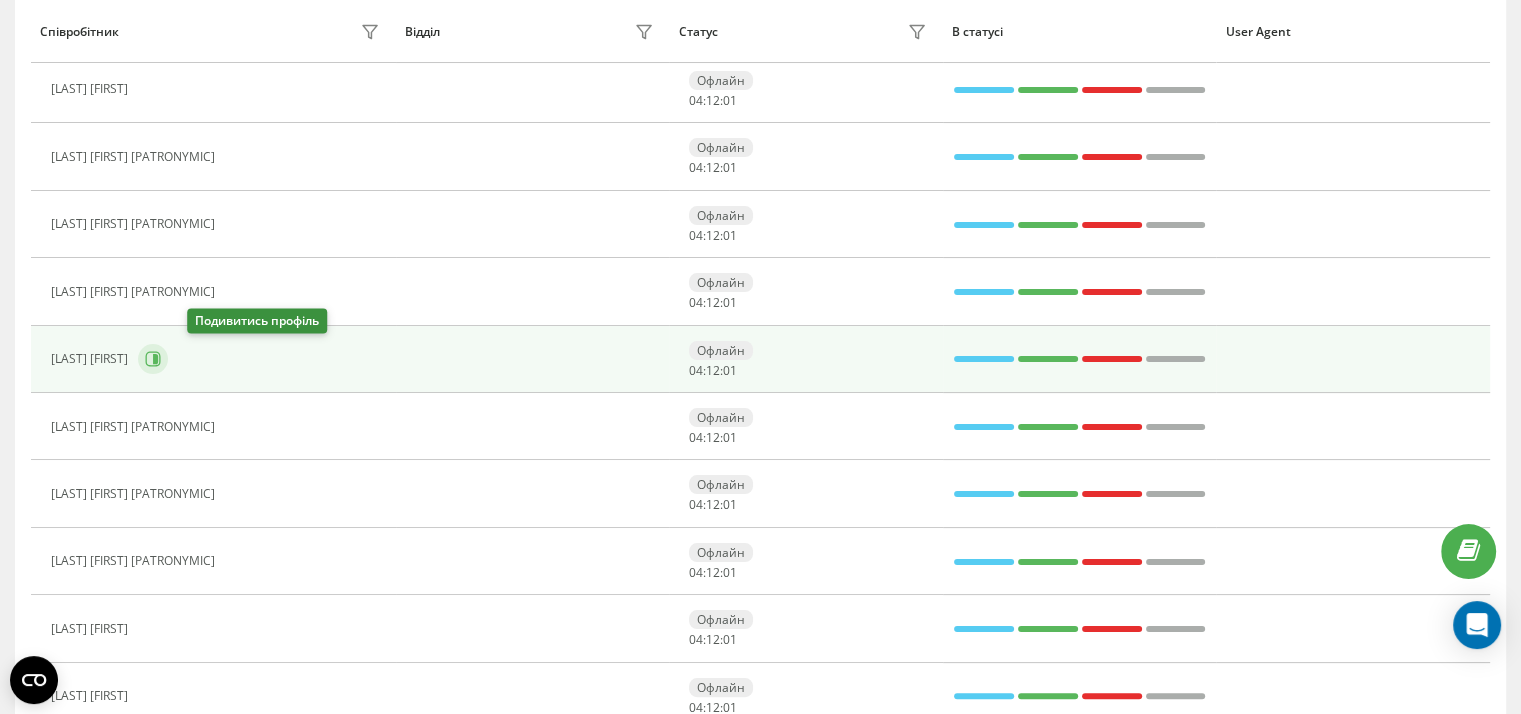 click 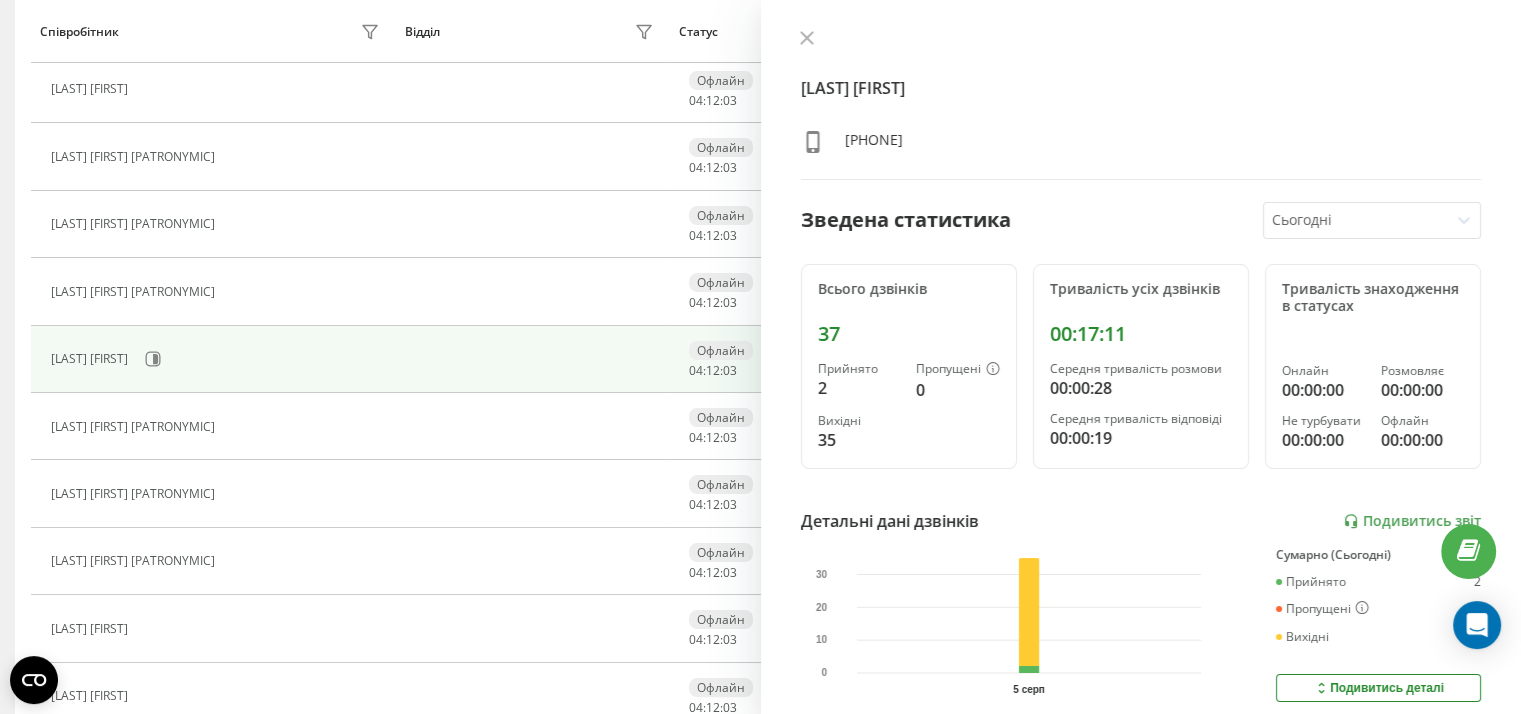 click at bounding box center (807, 39) 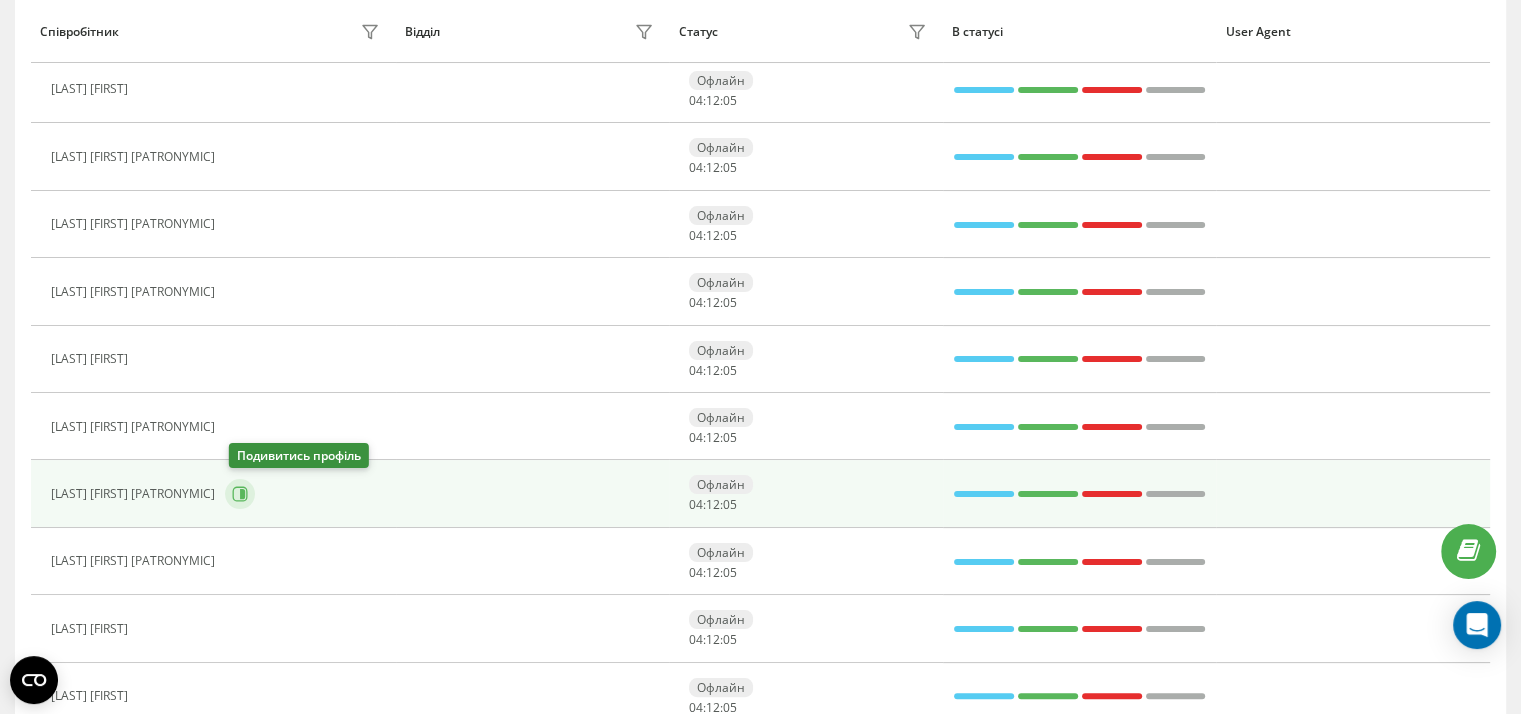 click 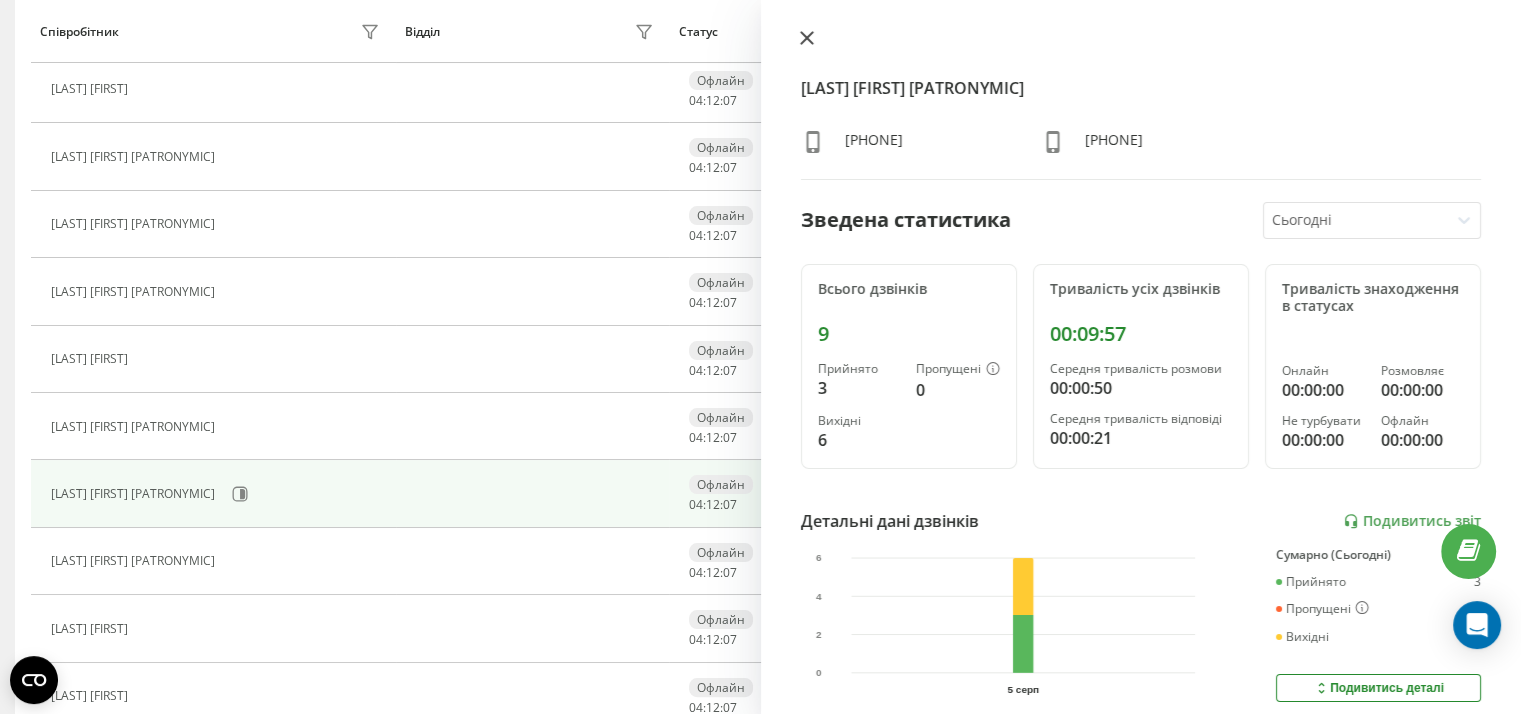 drag, startPoint x: 804, startPoint y: 37, endPoint x: 798, endPoint y: 47, distance: 11.661903 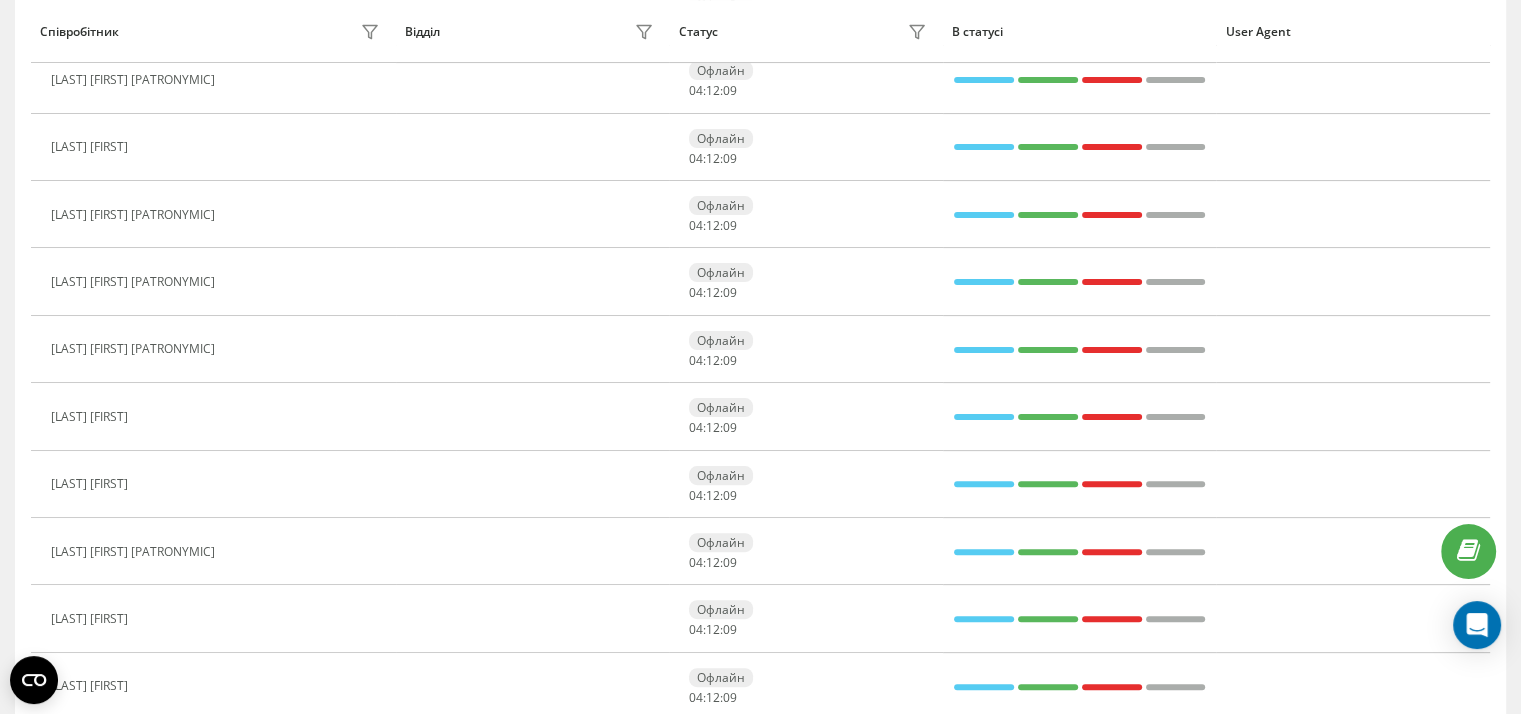 scroll, scrollTop: 476, scrollLeft: 0, axis: vertical 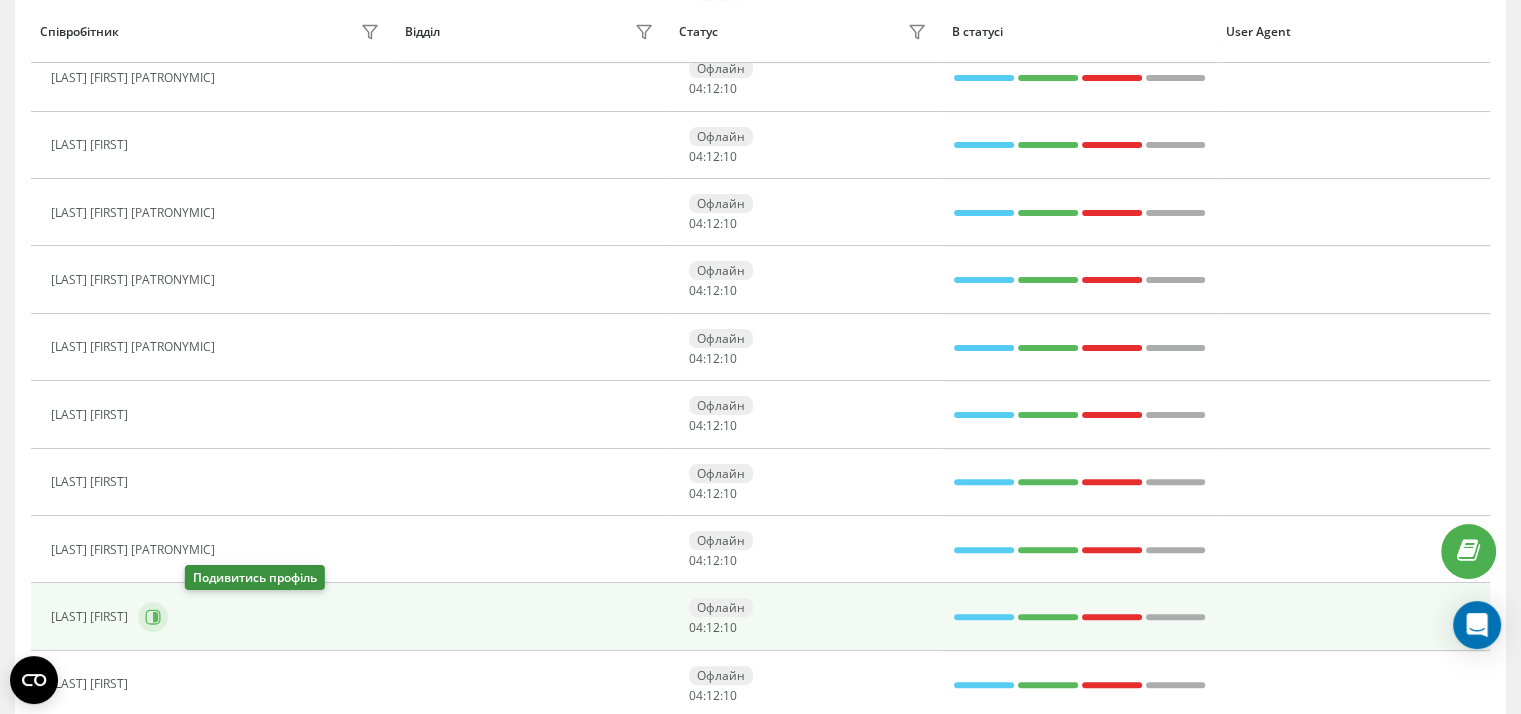 click 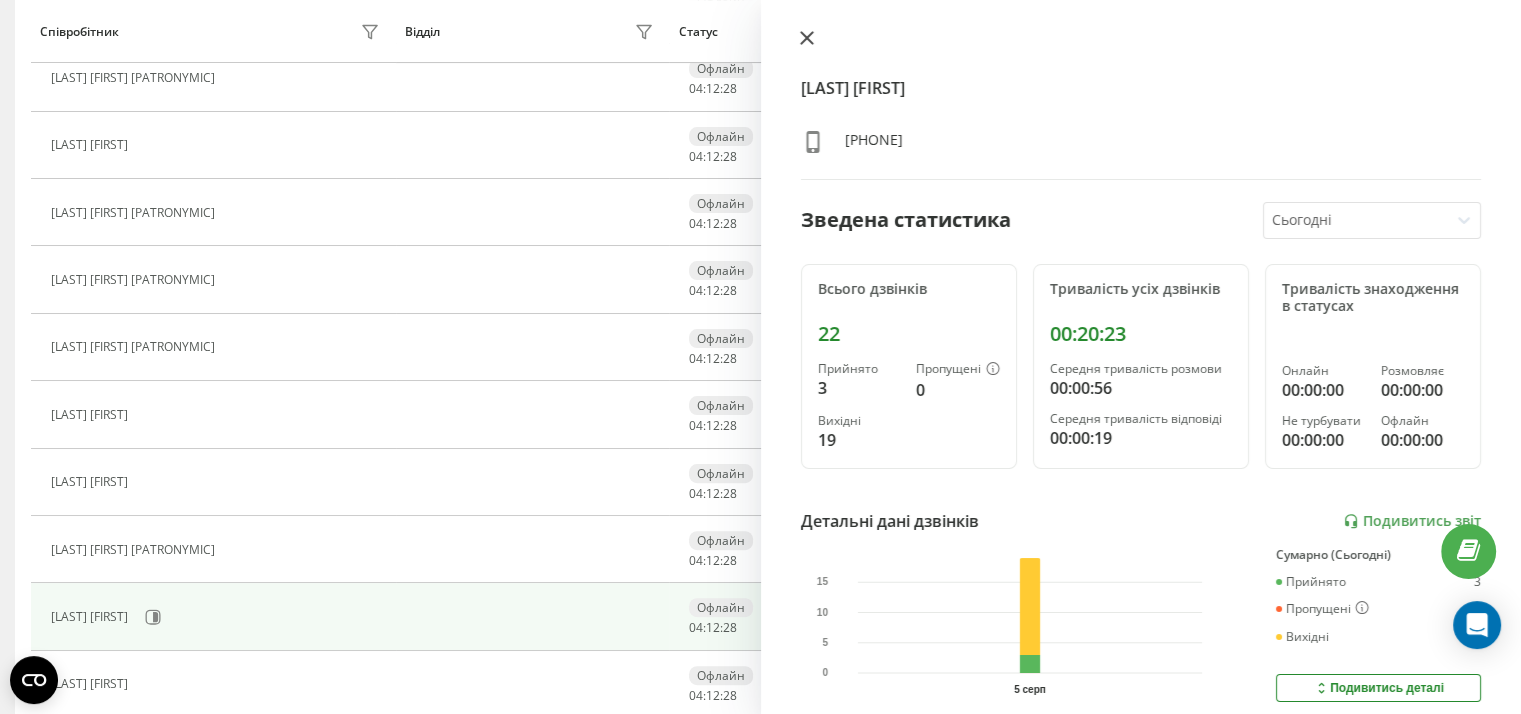 click 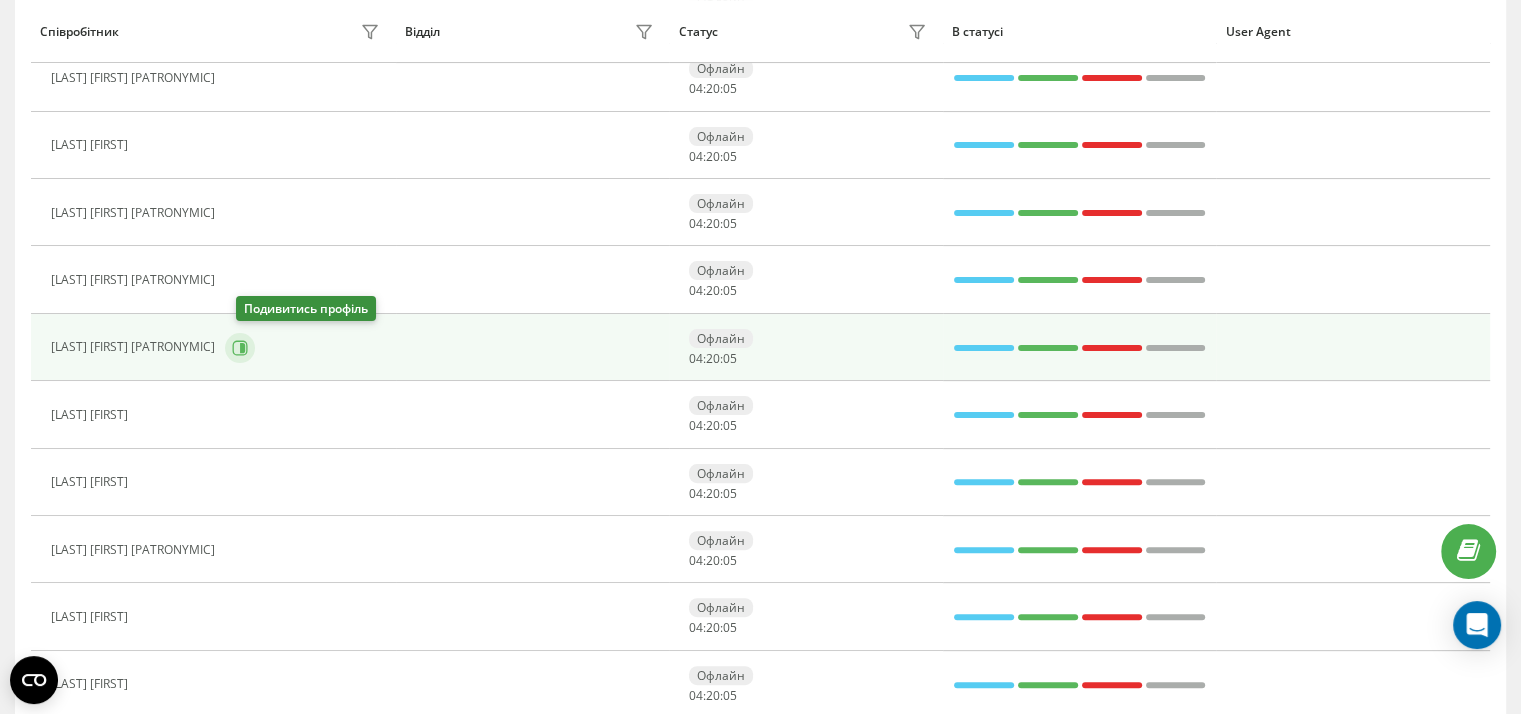 click 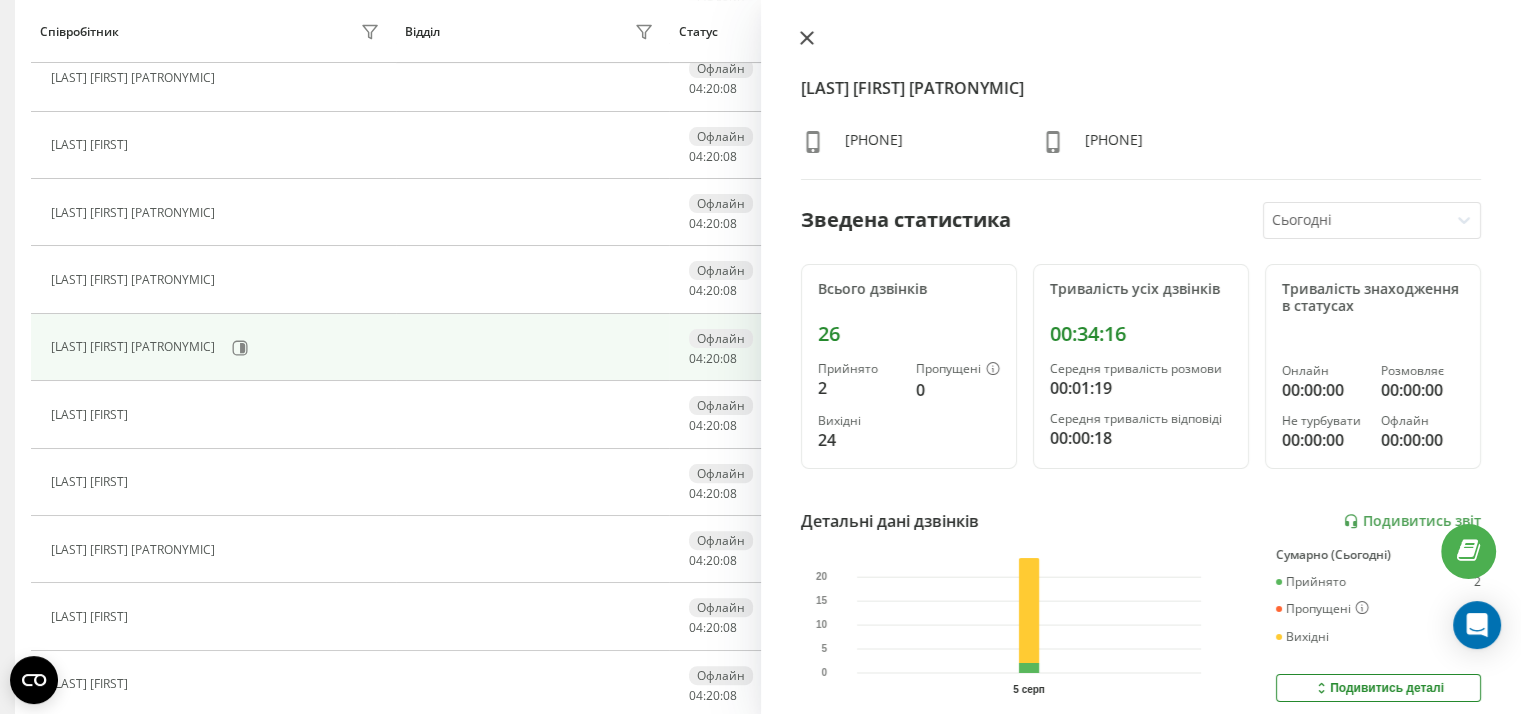 click 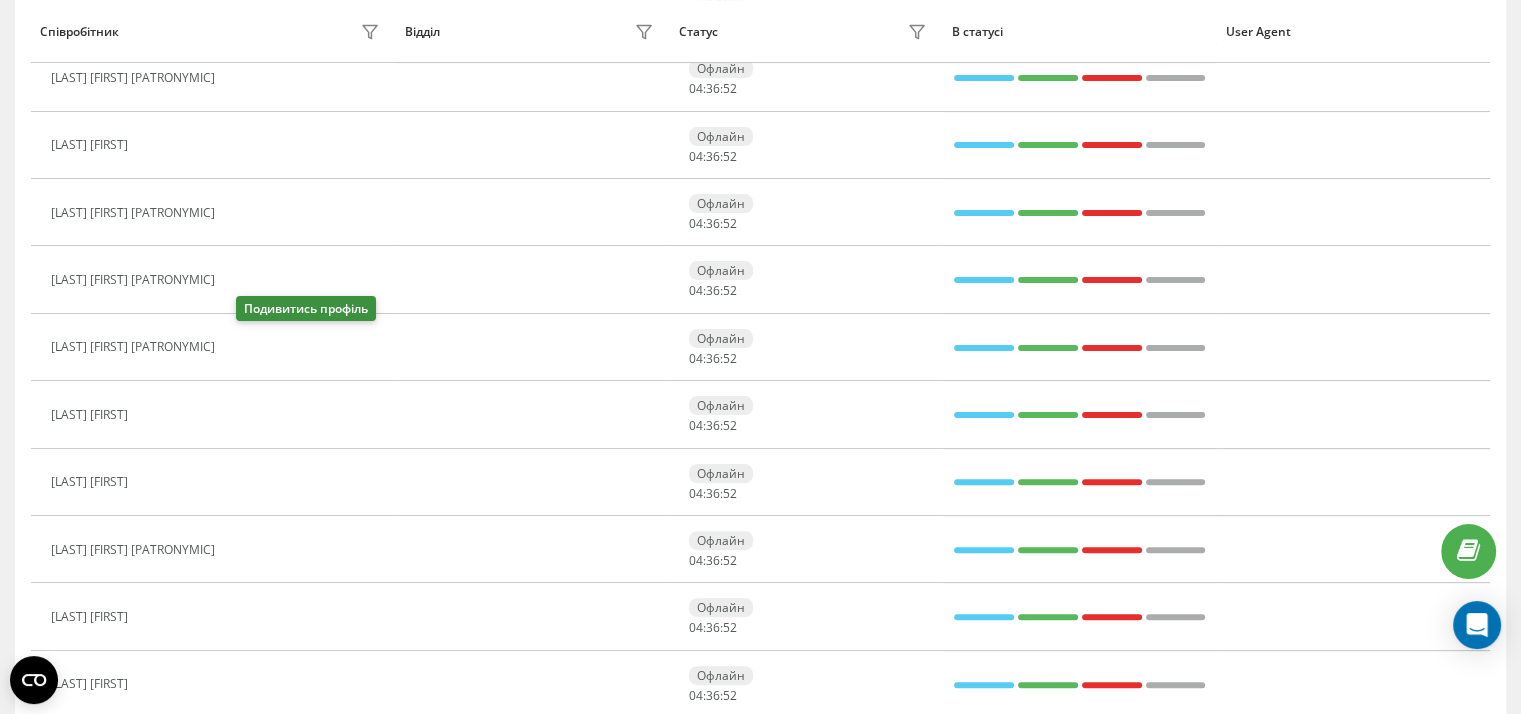 click 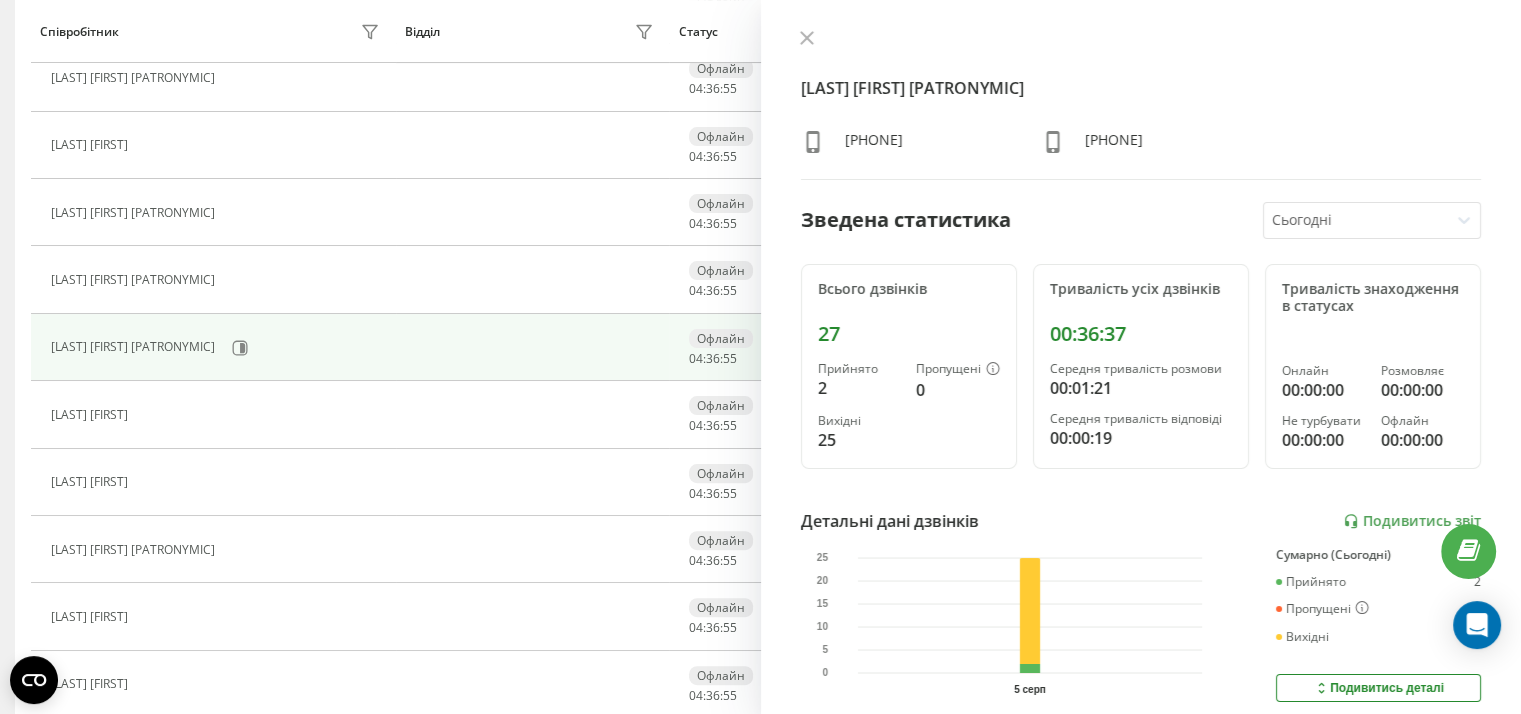 drag, startPoint x: 812, startPoint y: 40, endPoint x: 782, endPoint y: 62, distance: 37.202152 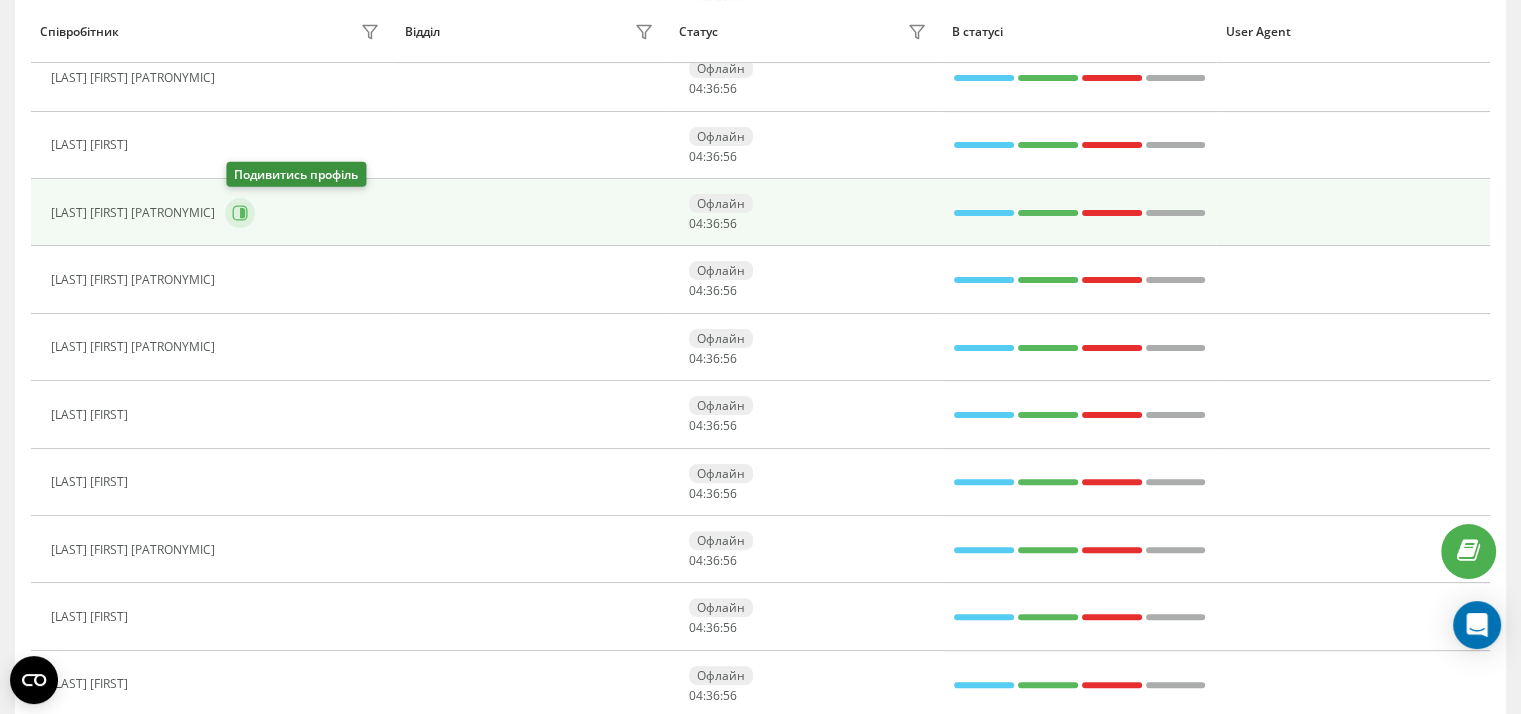 click 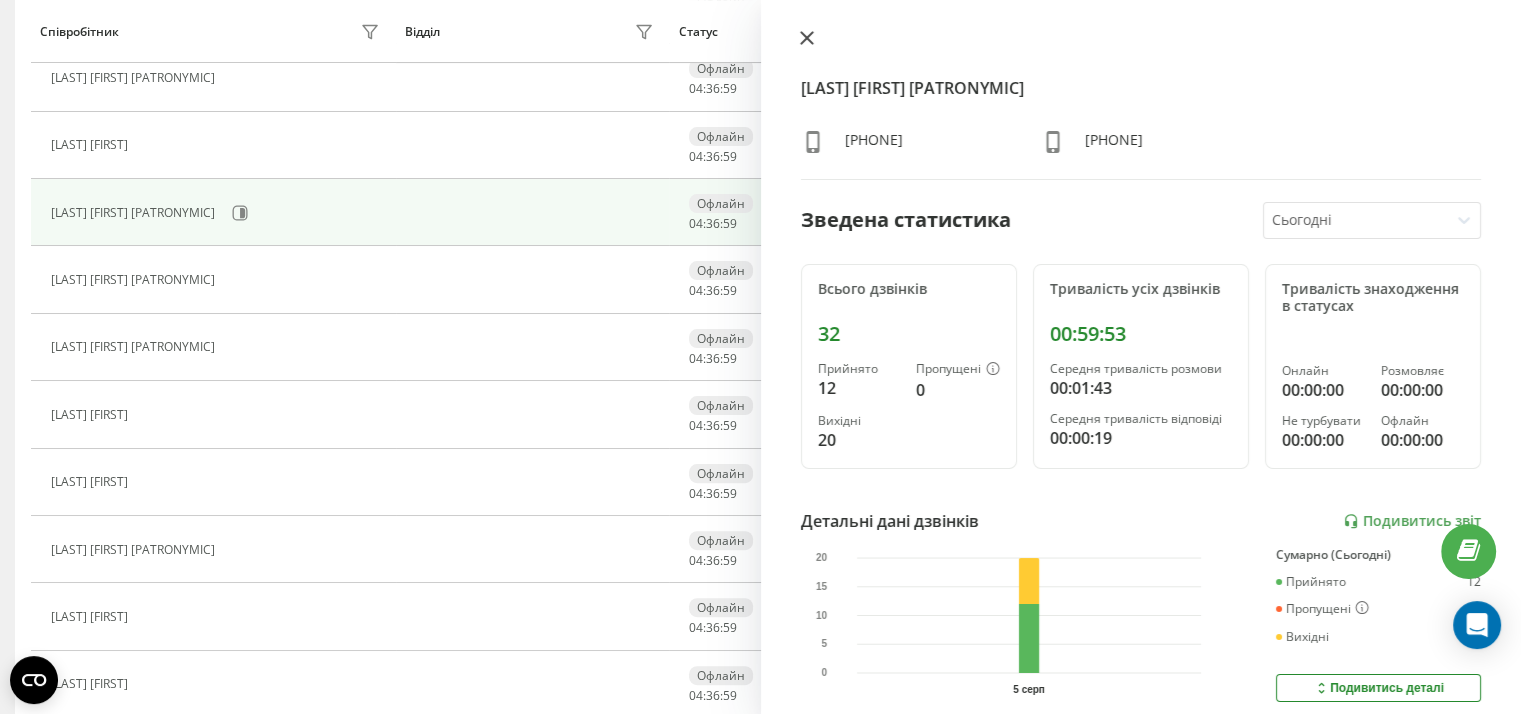 click 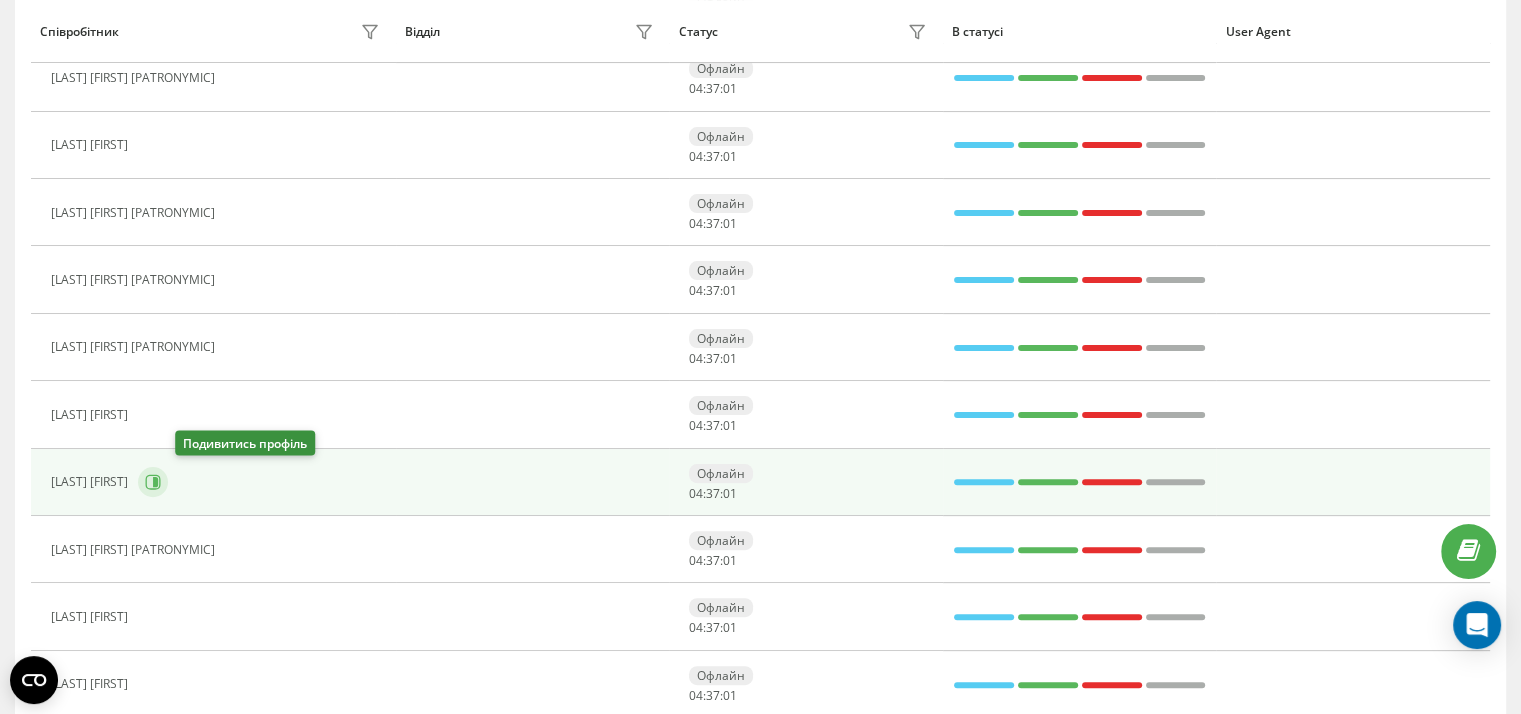 click 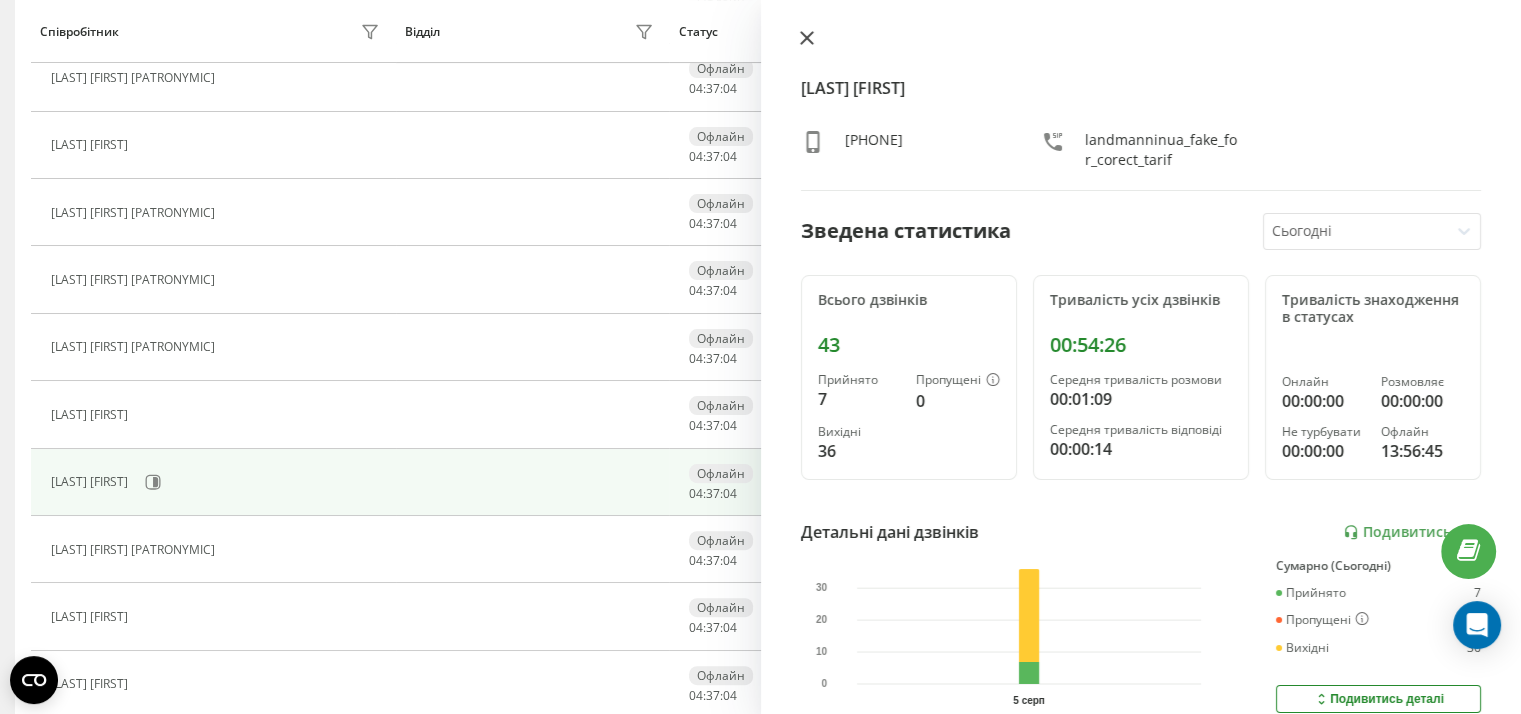 click 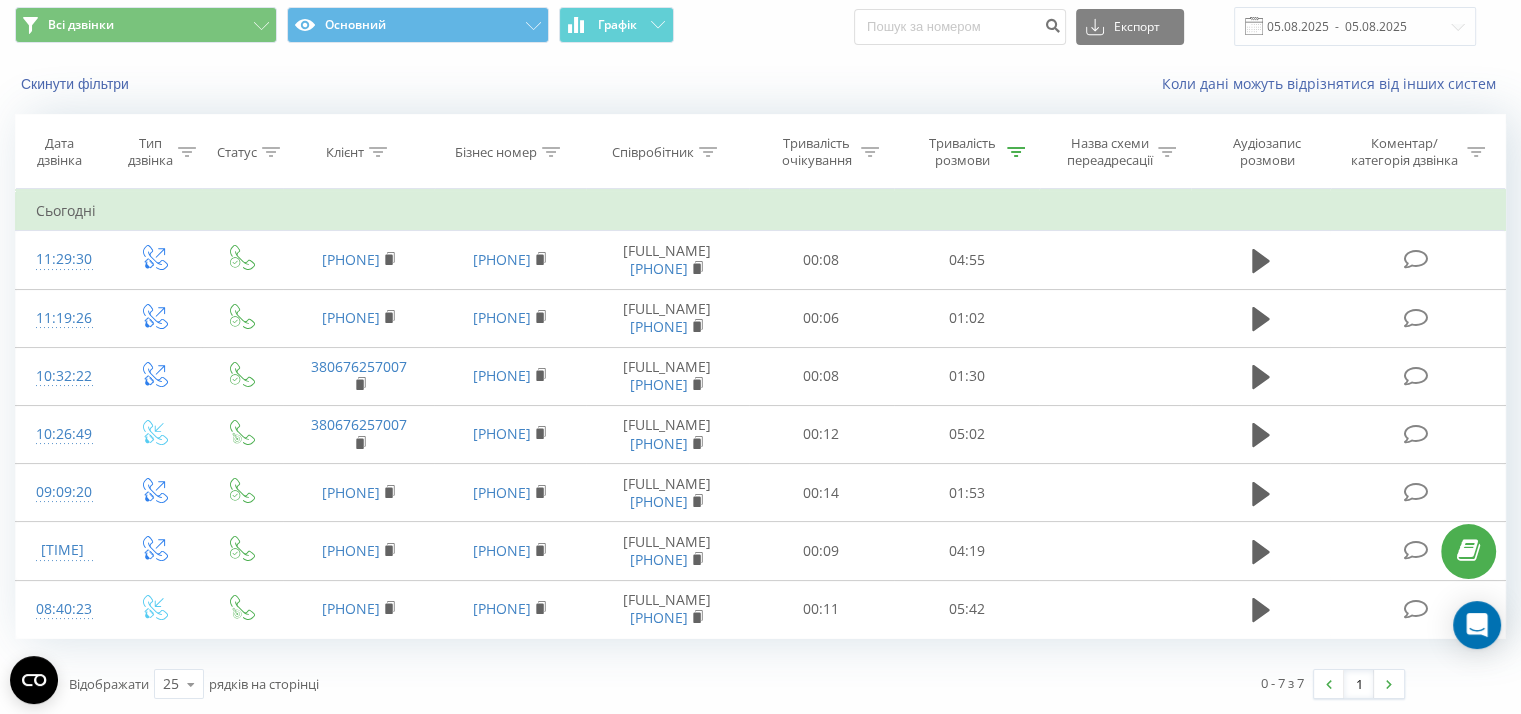 scroll, scrollTop: 0, scrollLeft: 0, axis: both 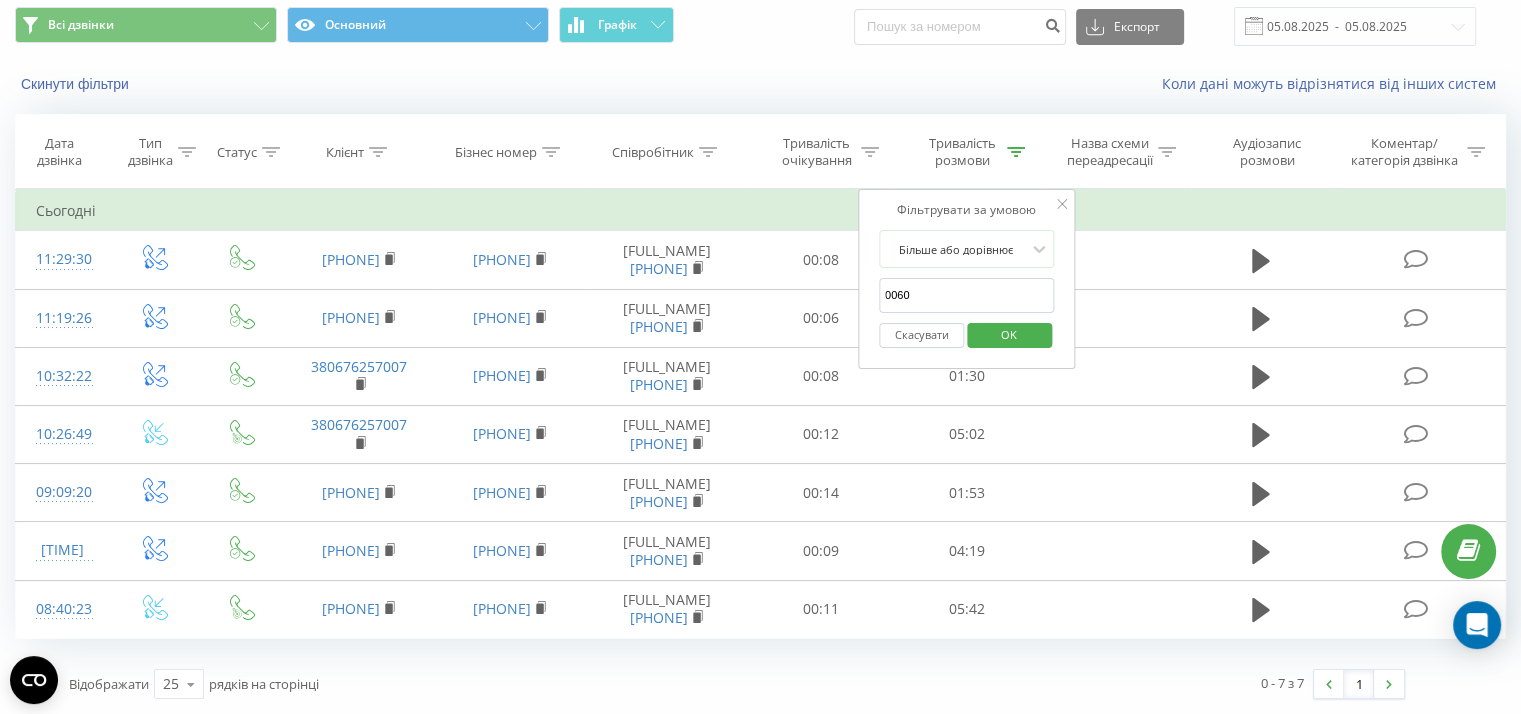 click on "OK" at bounding box center (1009, 334) 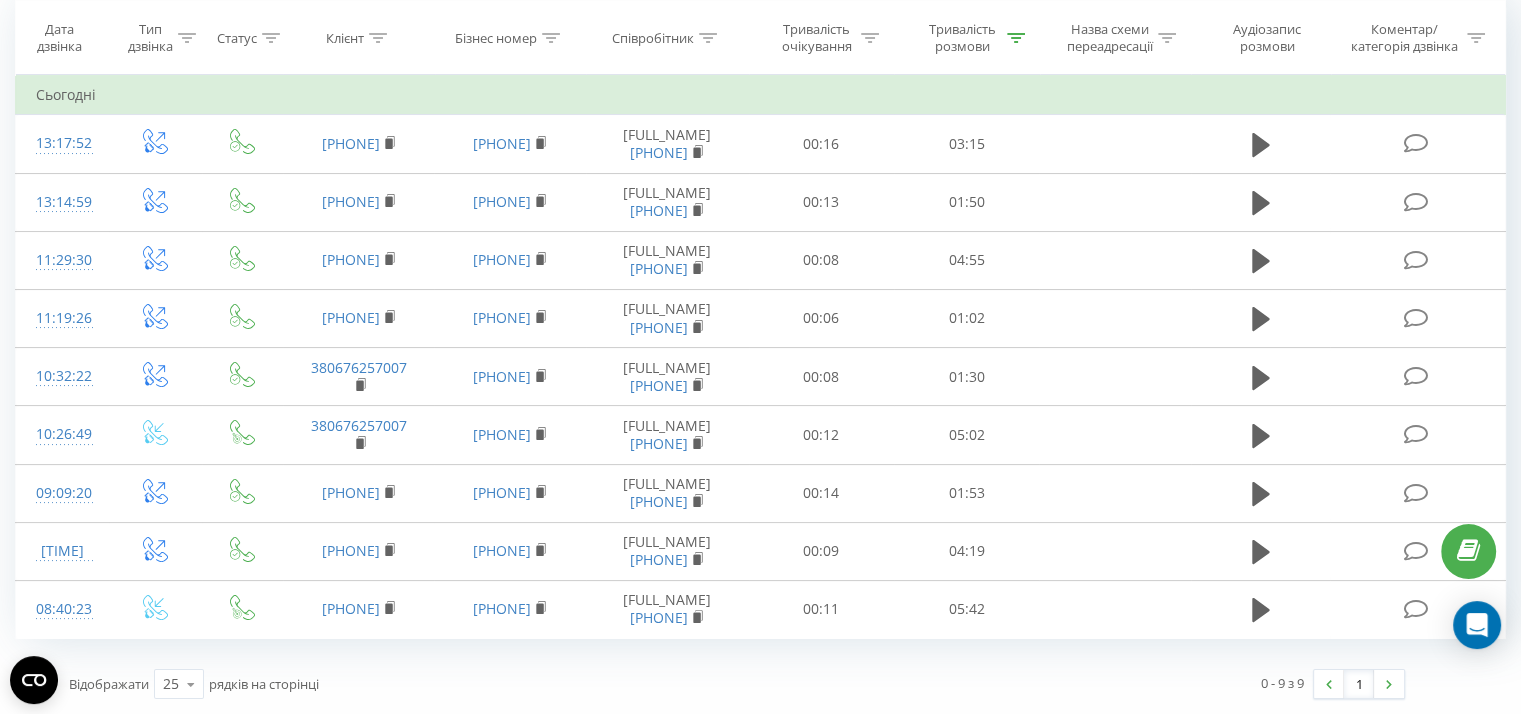 scroll, scrollTop: 320, scrollLeft: 0, axis: vertical 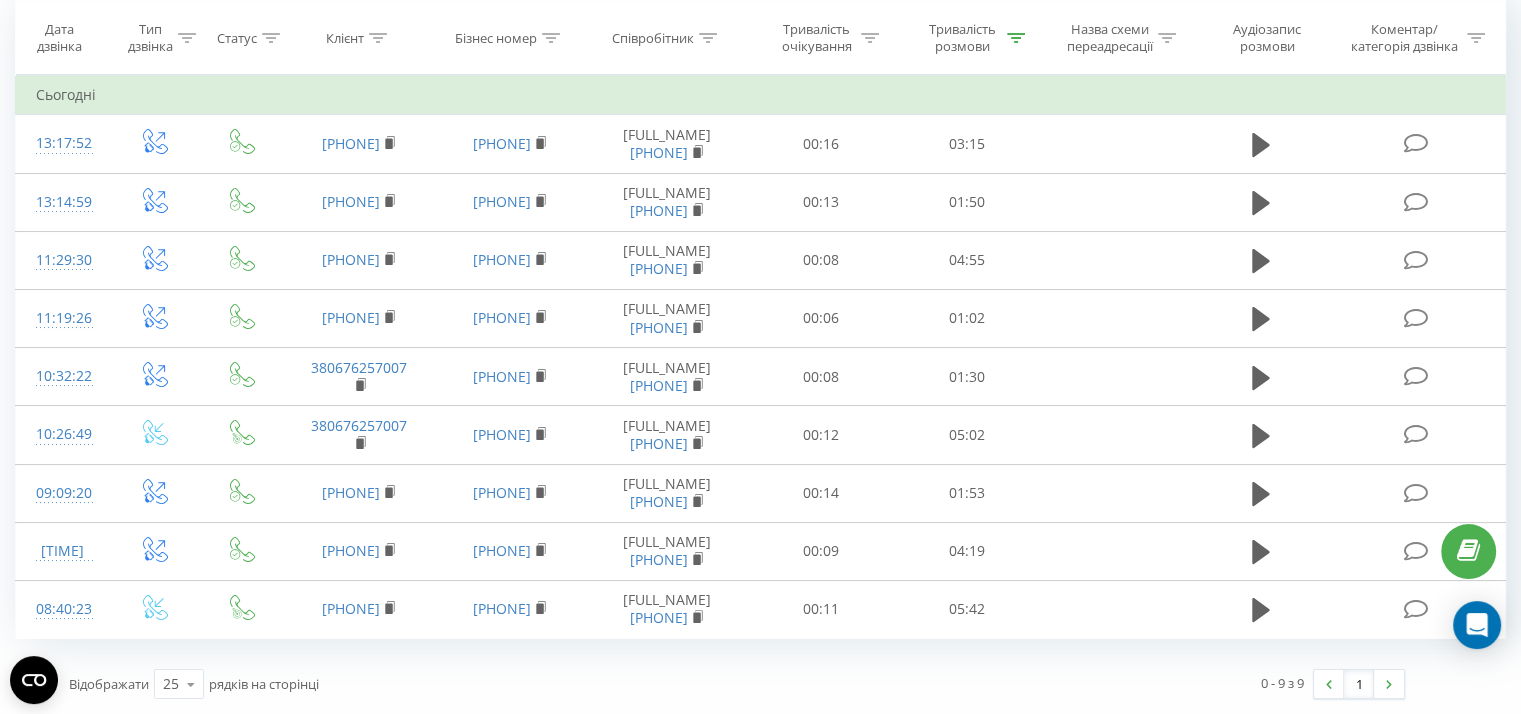 click at bounding box center (1016, 37) 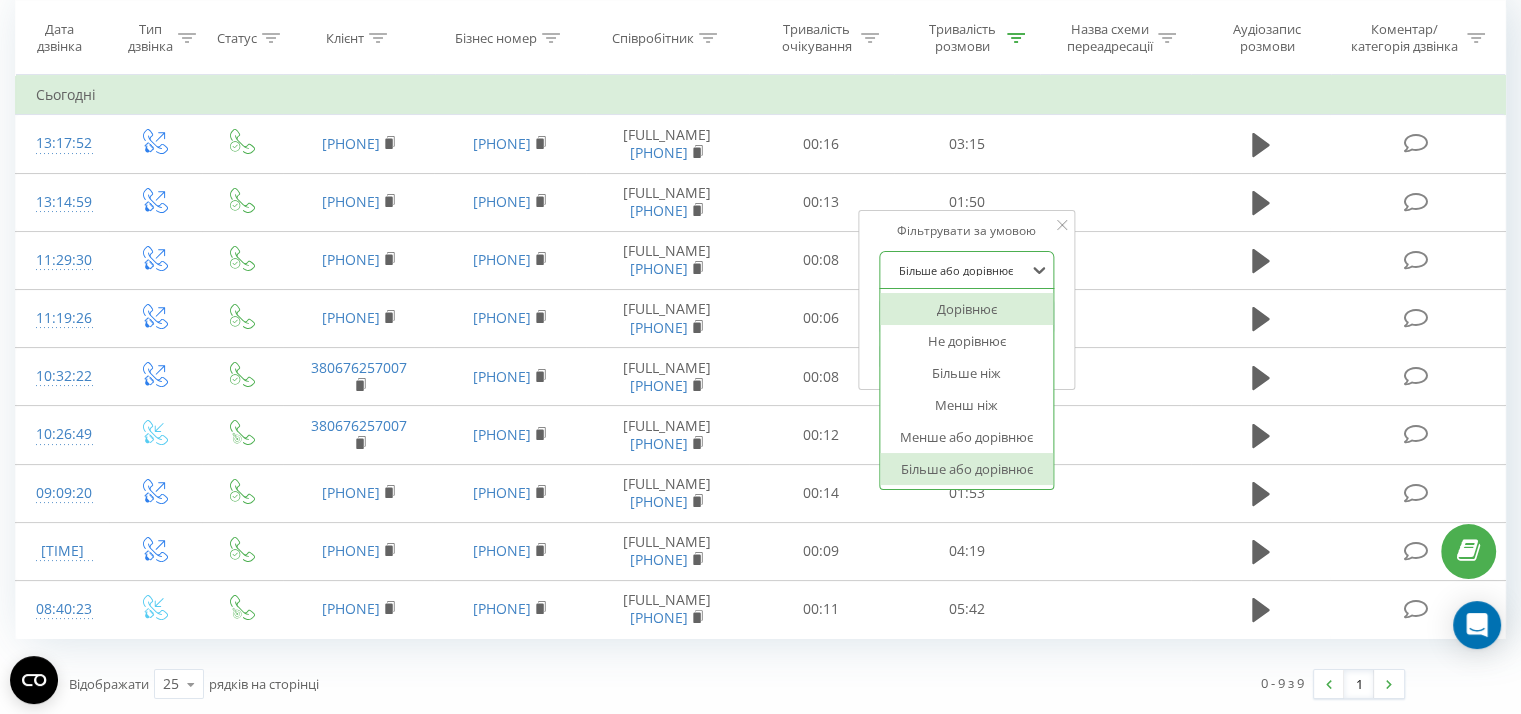 click at bounding box center [956, 270] 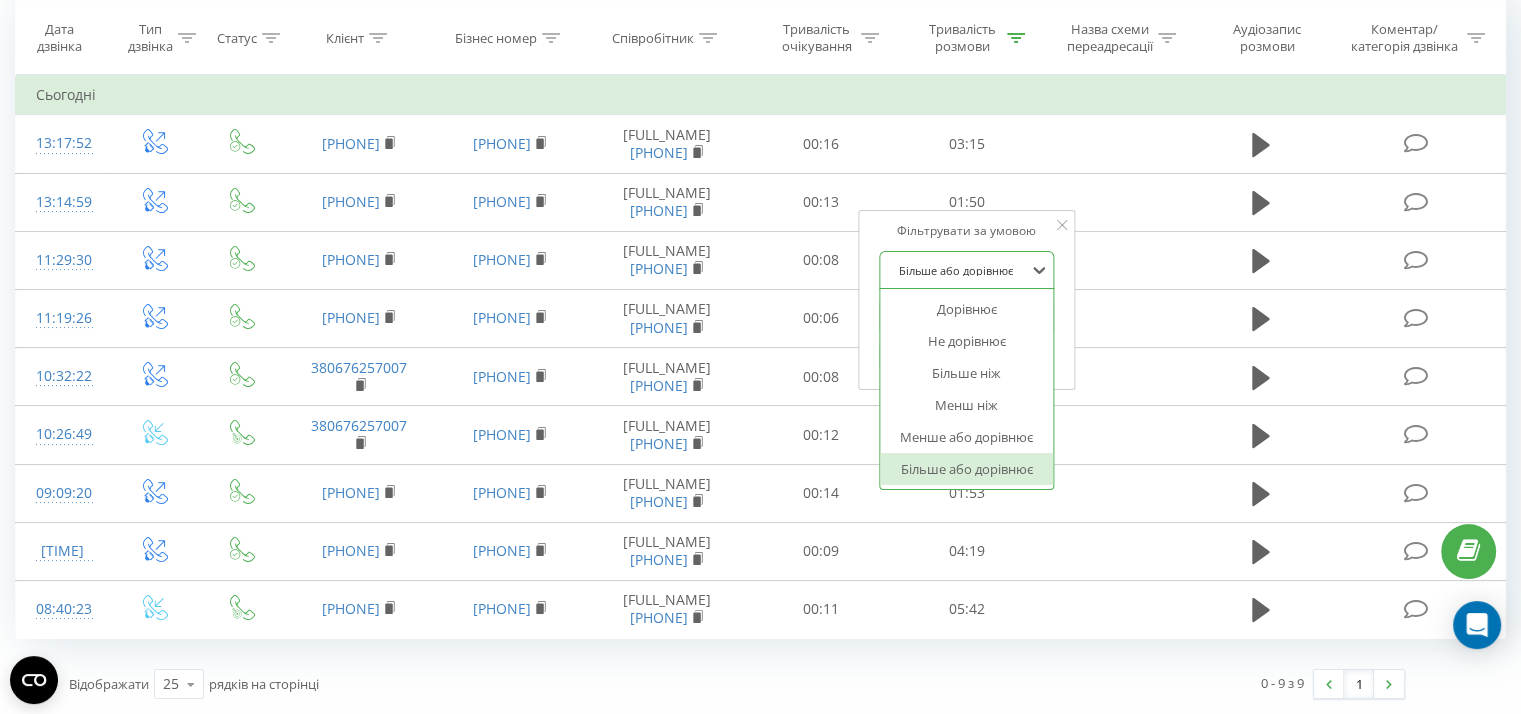 click on "Більше або дорівнює" at bounding box center [967, 469] 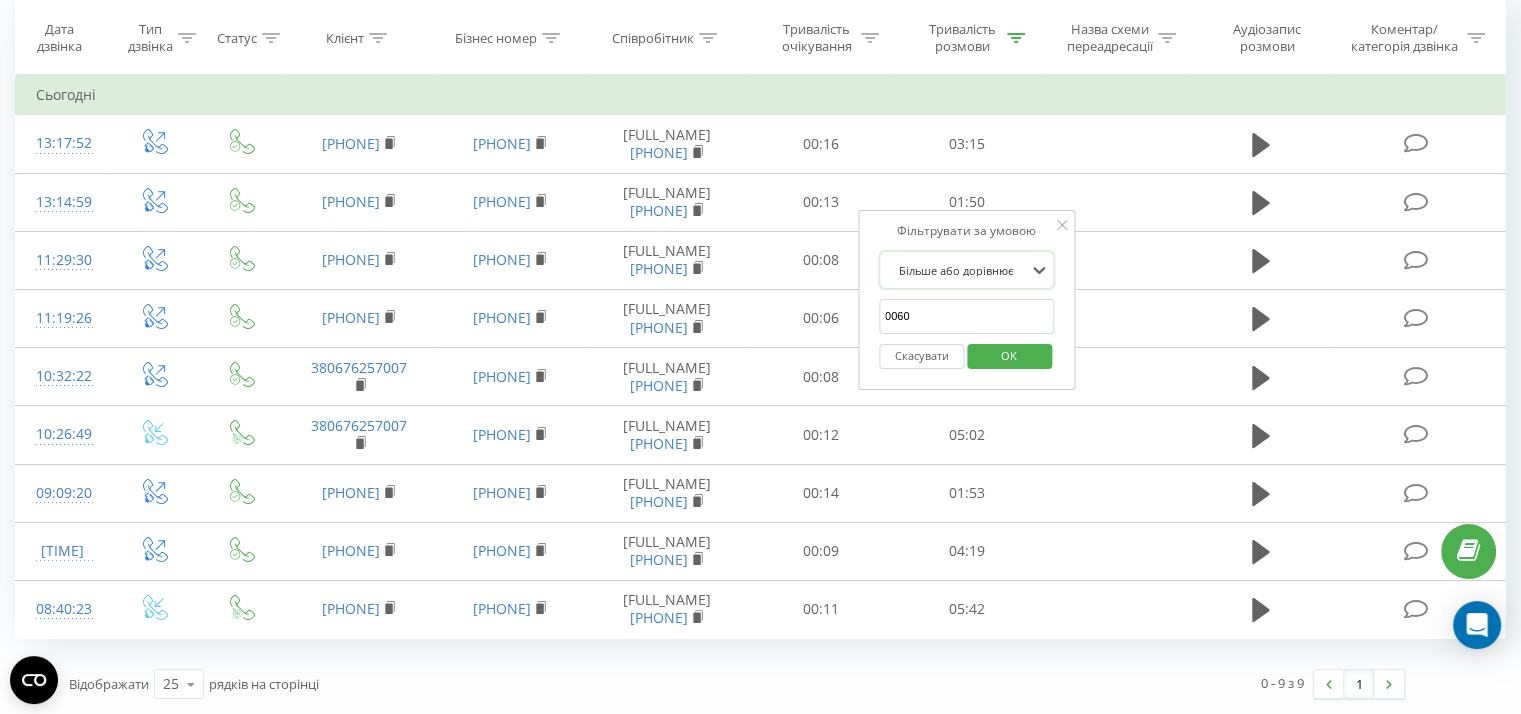 click on "0060" at bounding box center (967, 316) 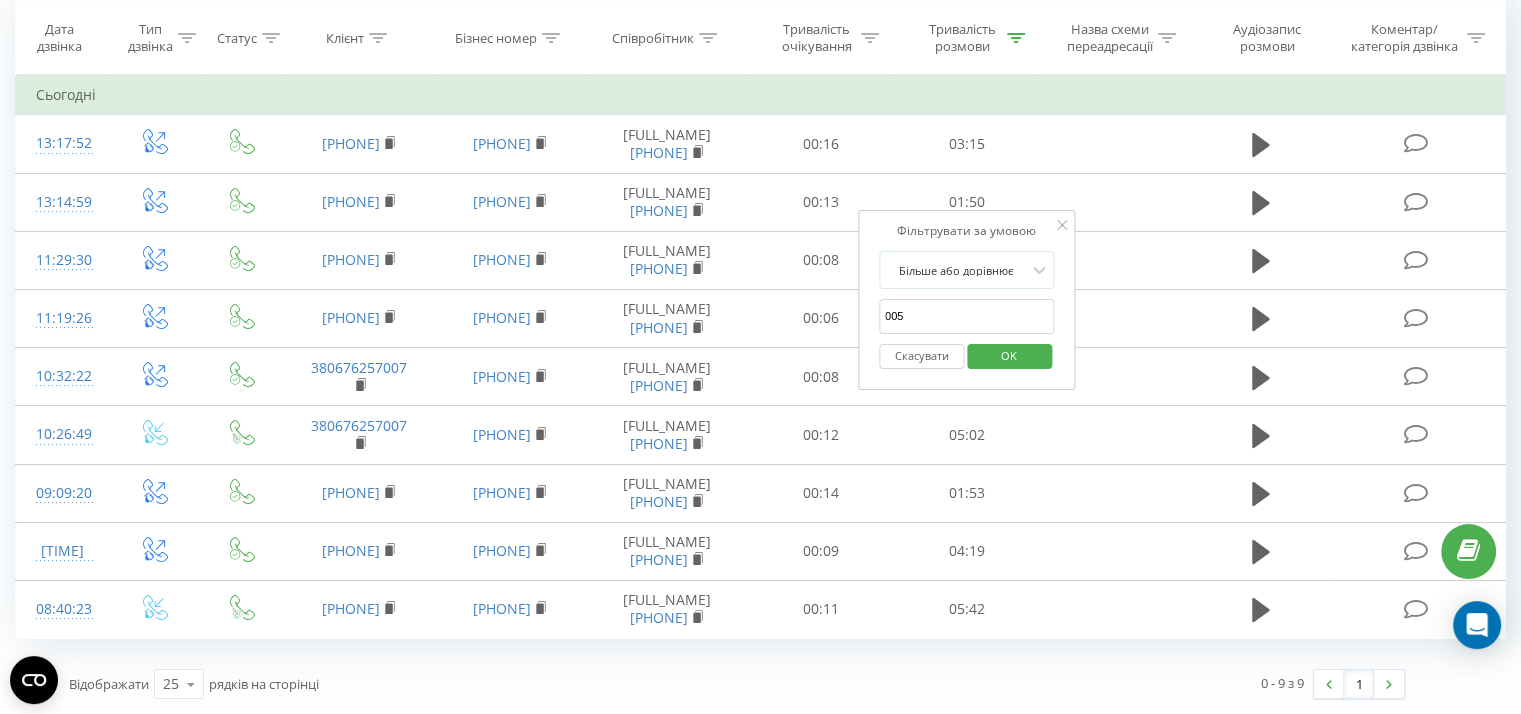 type on "0050" 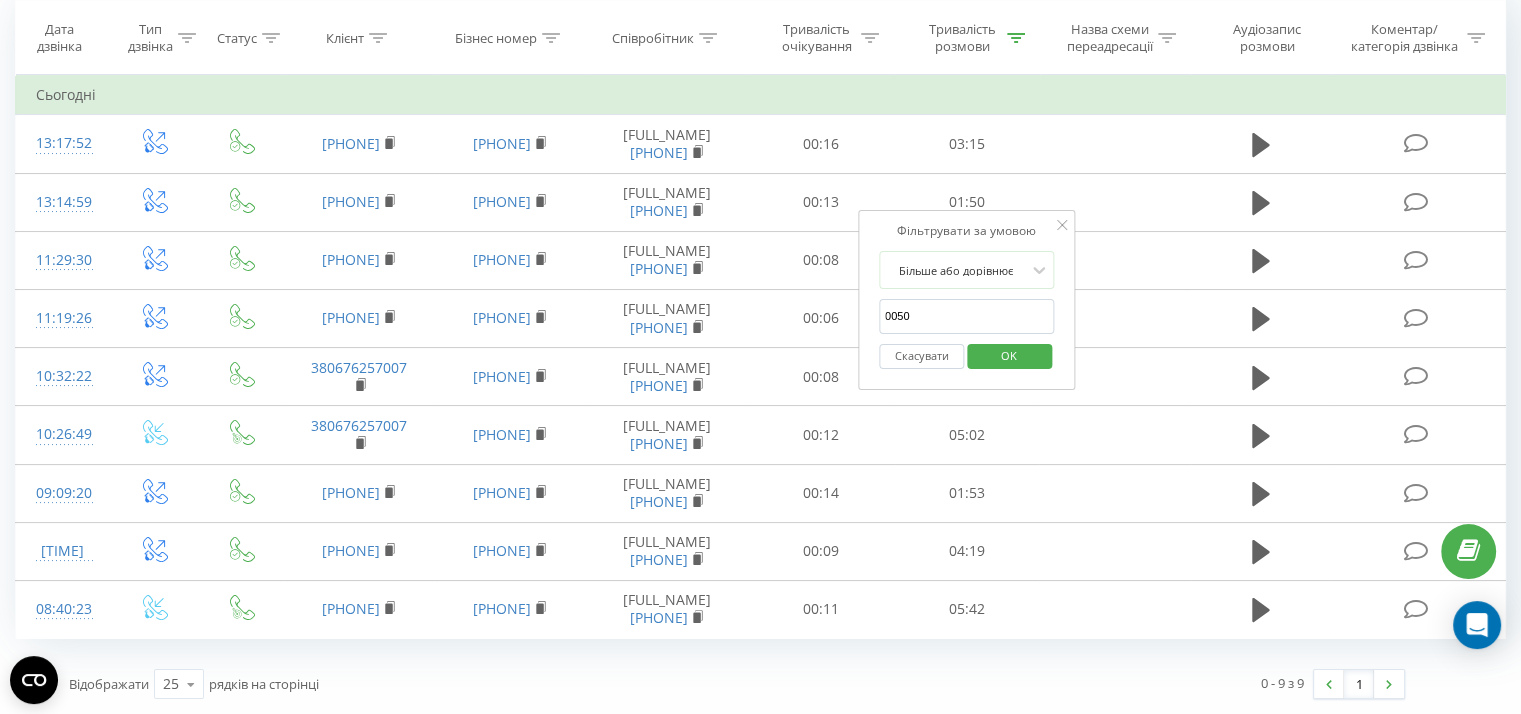 click on "OK" at bounding box center (1009, 355) 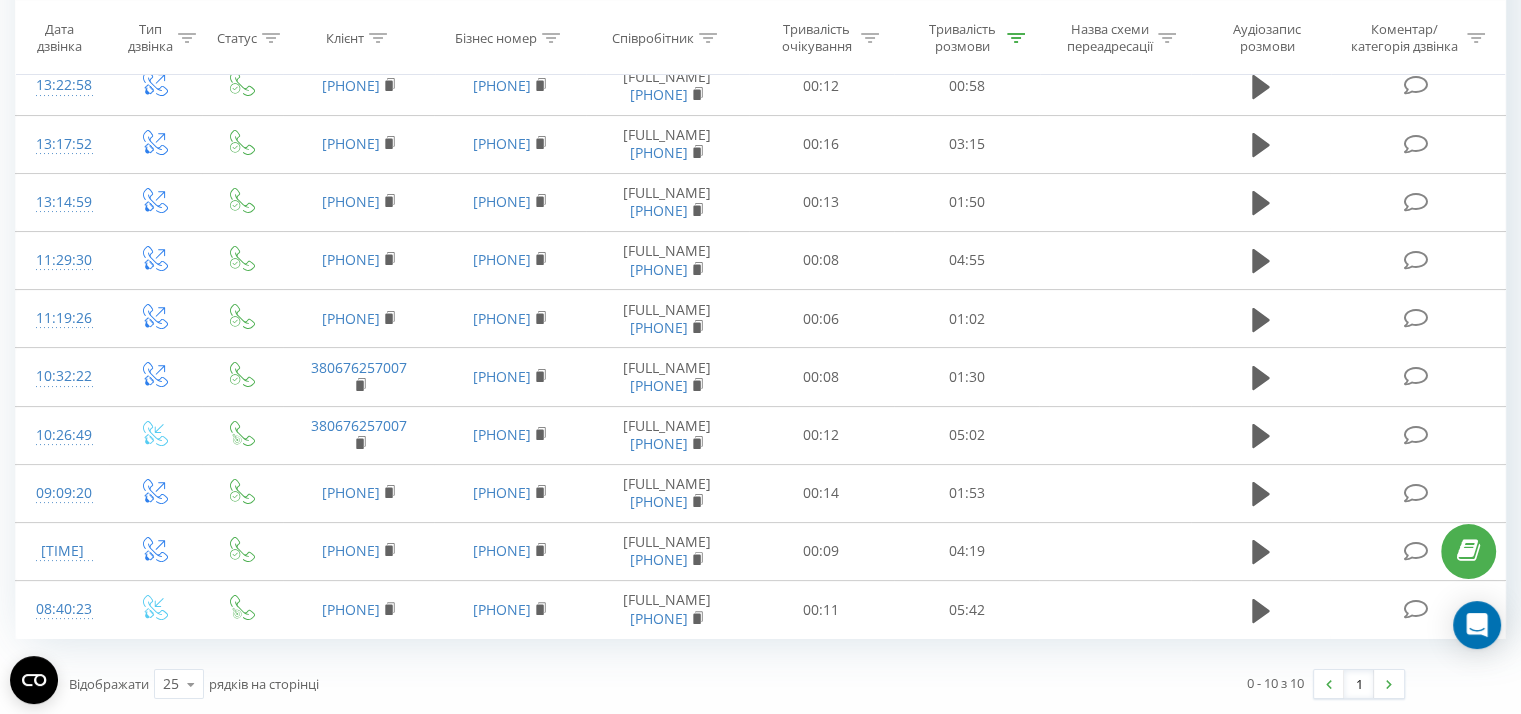 scroll, scrollTop: 393, scrollLeft: 0, axis: vertical 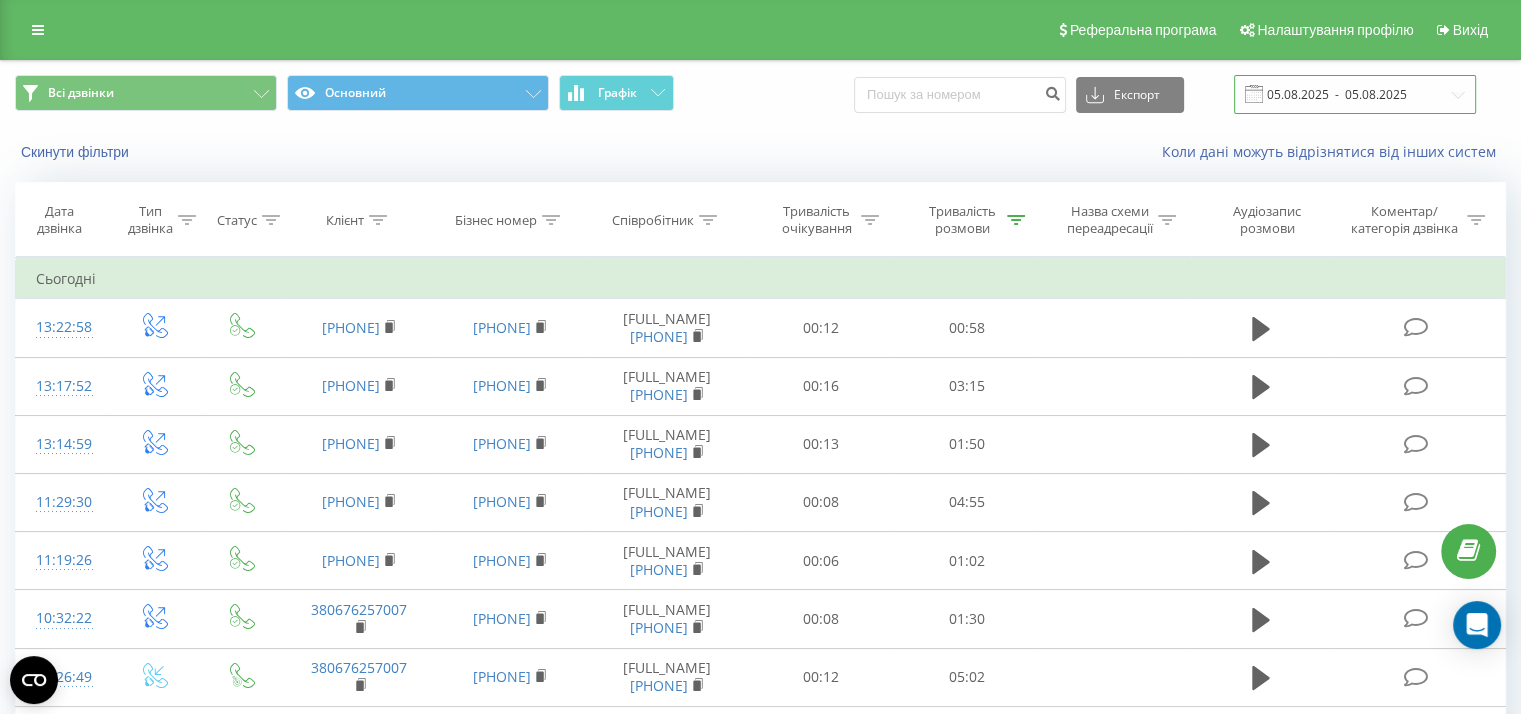 click on "05.08.2025  -  05.08.2025" at bounding box center [1355, 94] 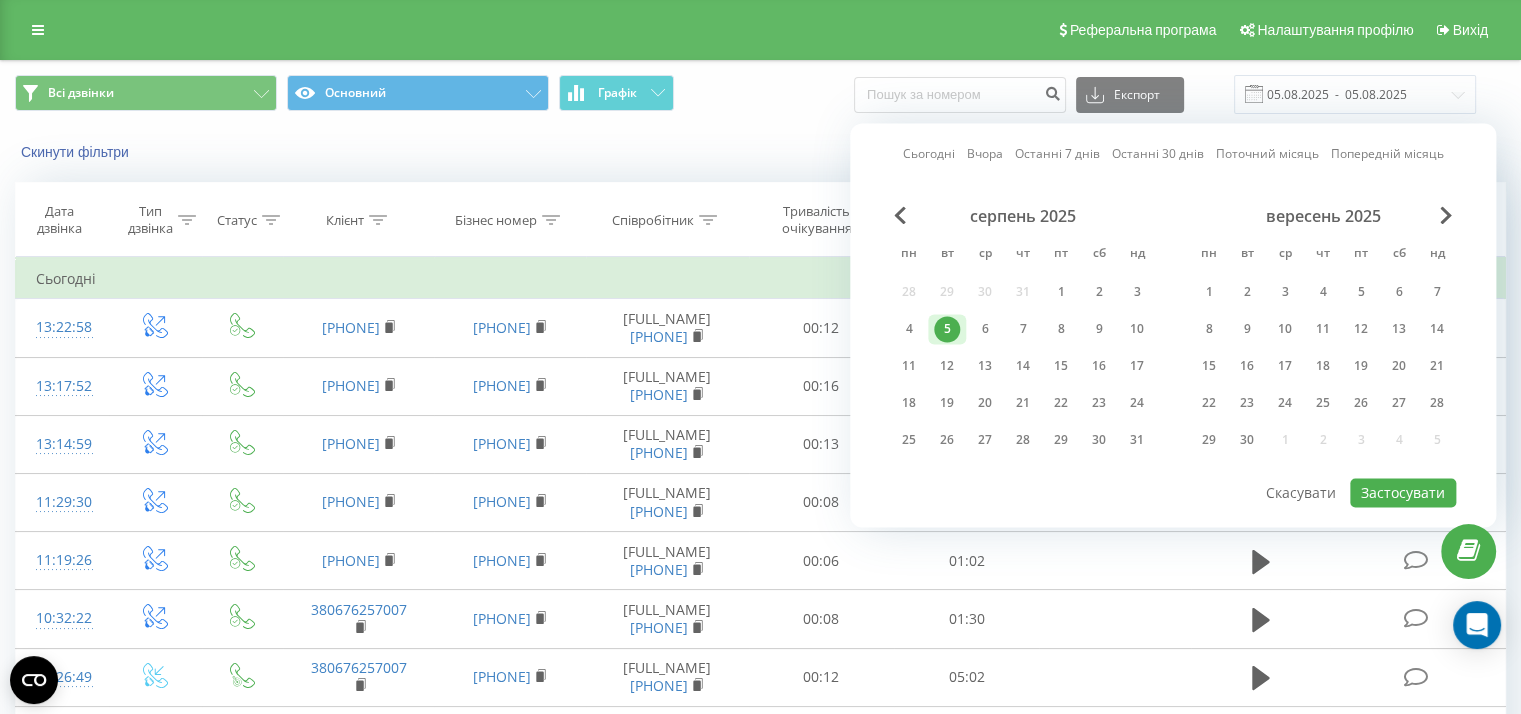 drag, startPoint x: 1256, startPoint y: 153, endPoint x: 1271, endPoint y: 227, distance: 75.50497 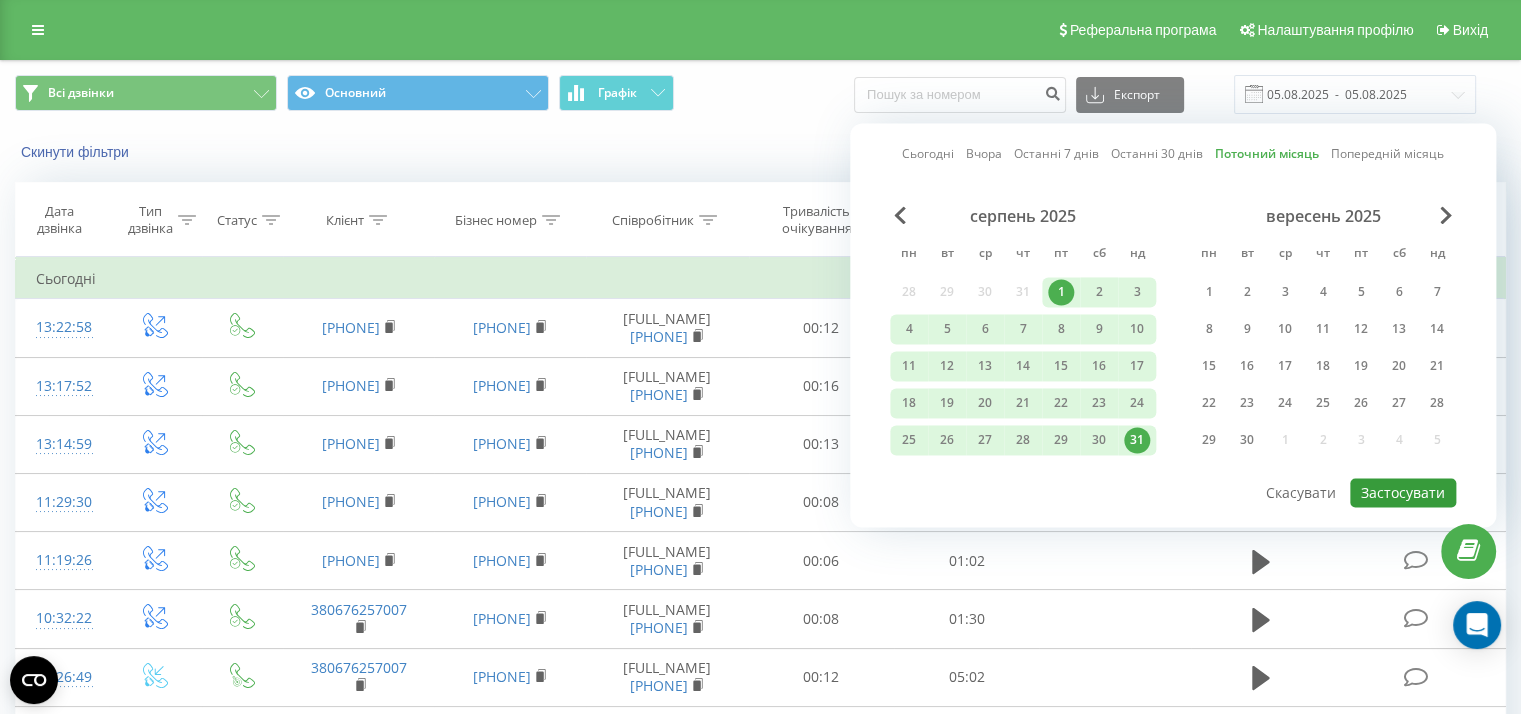 click on "Застосувати" at bounding box center (1403, 492) 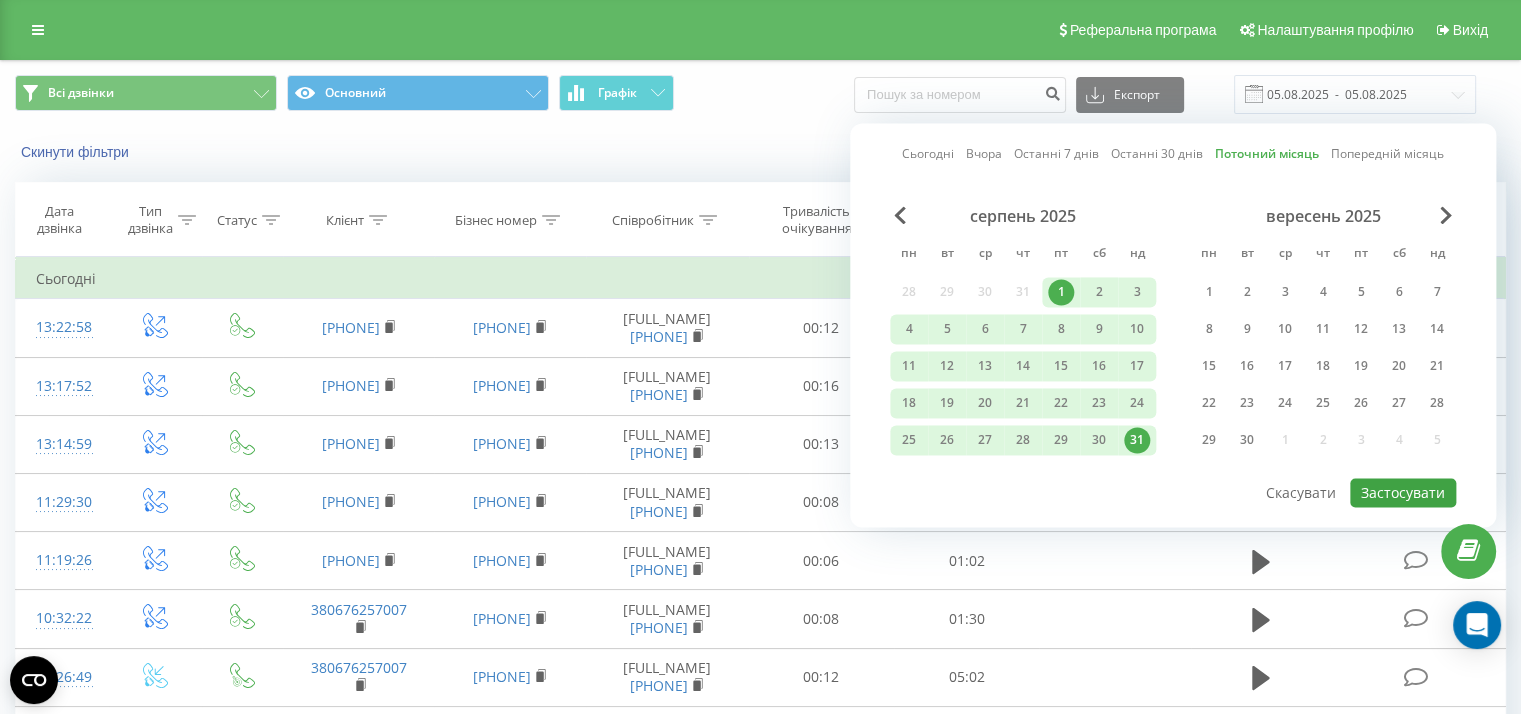 type on "01.08.2025  -  31.08.2025" 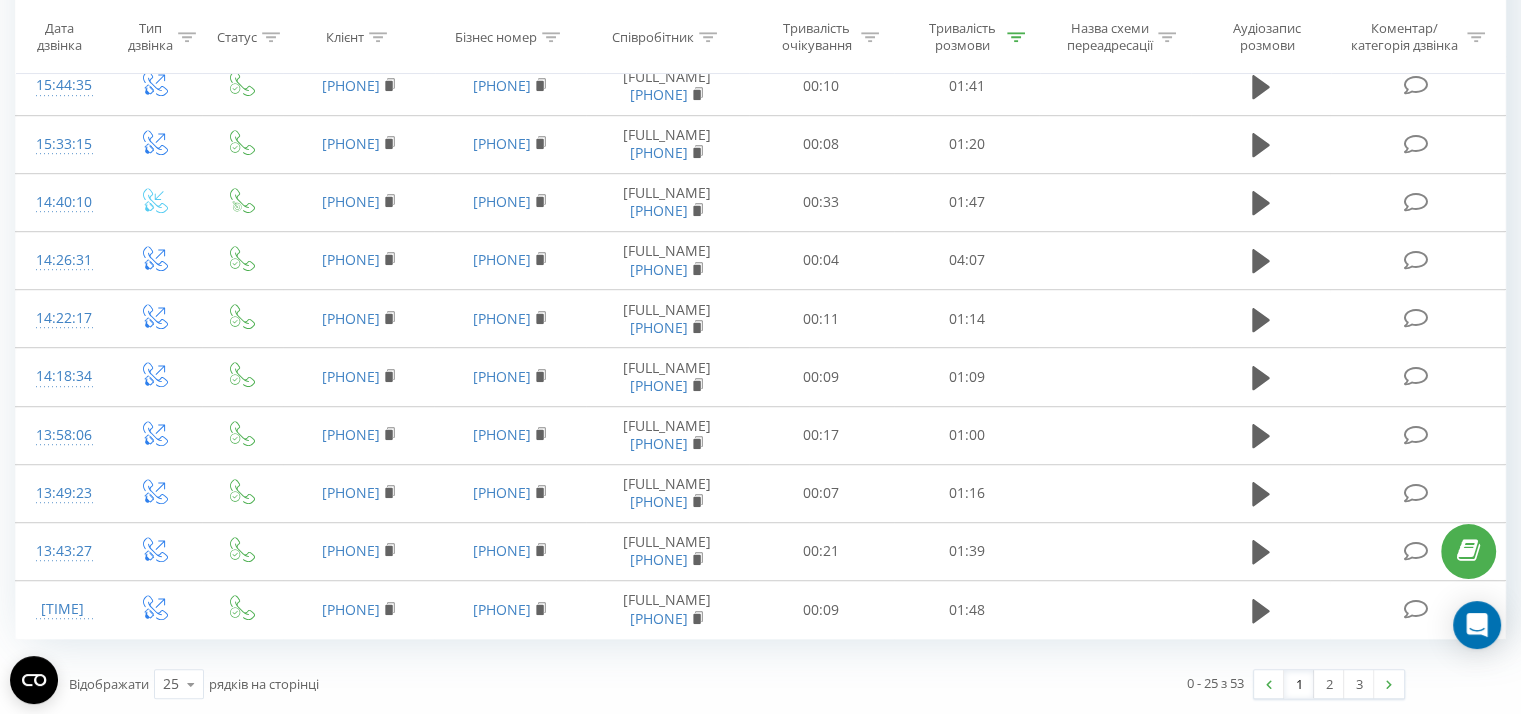 scroll, scrollTop: 1534, scrollLeft: 0, axis: vertical 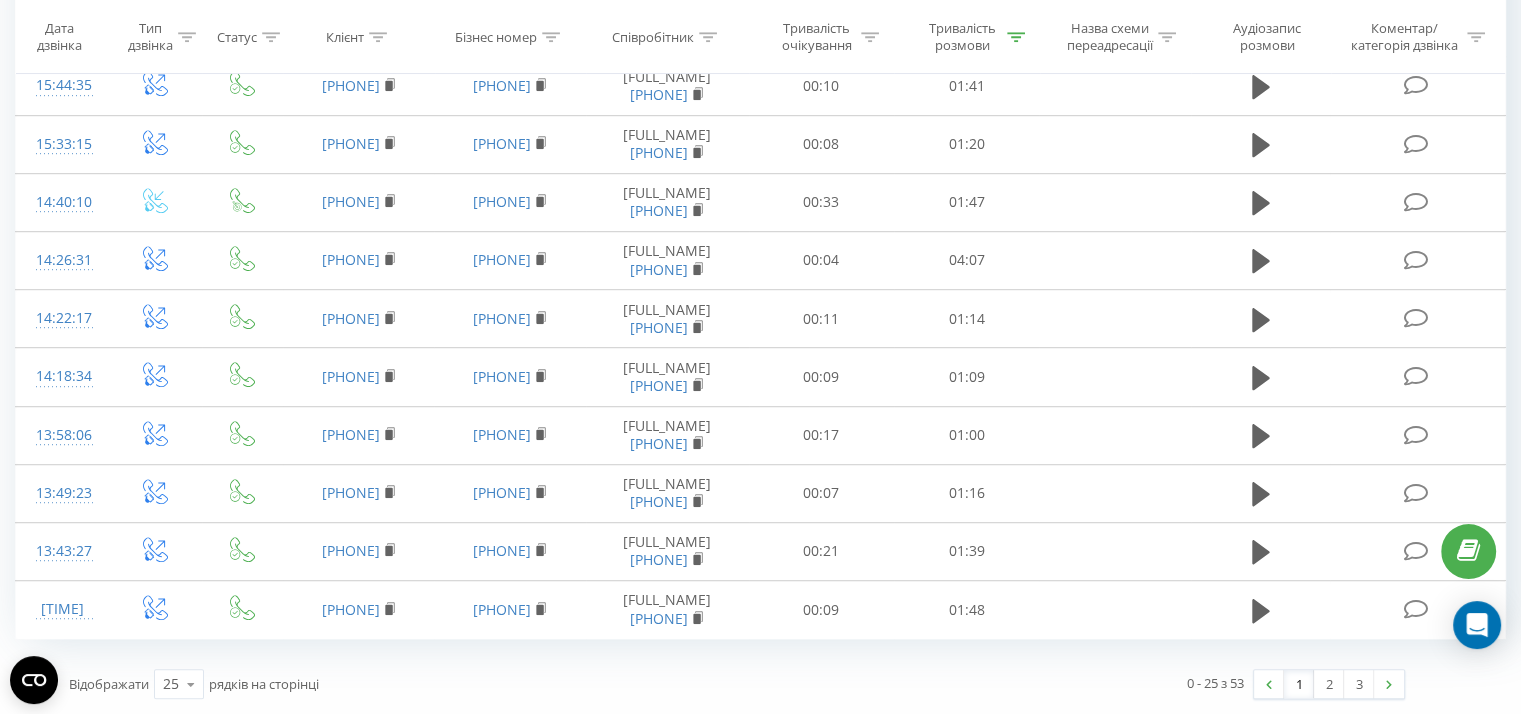 click 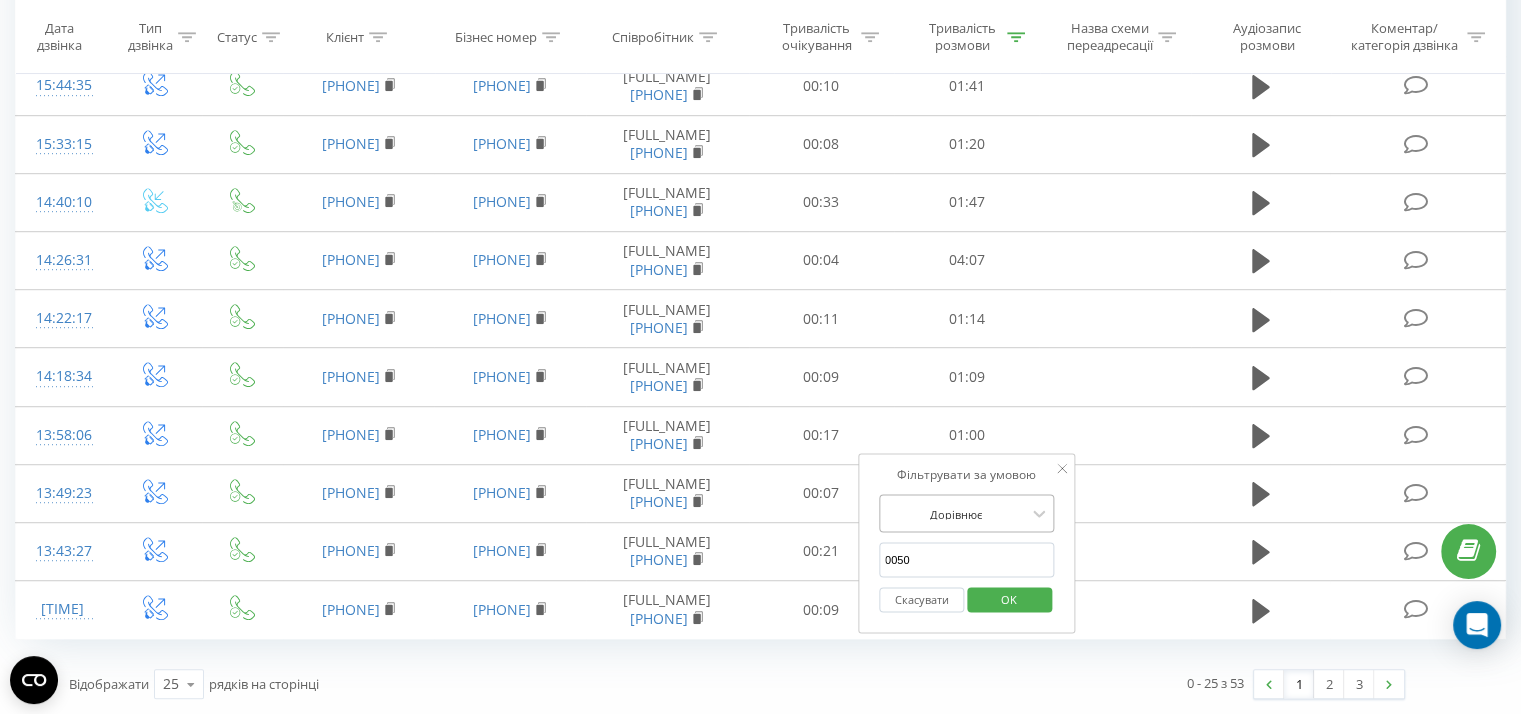 click at bounding box center [956, 513] 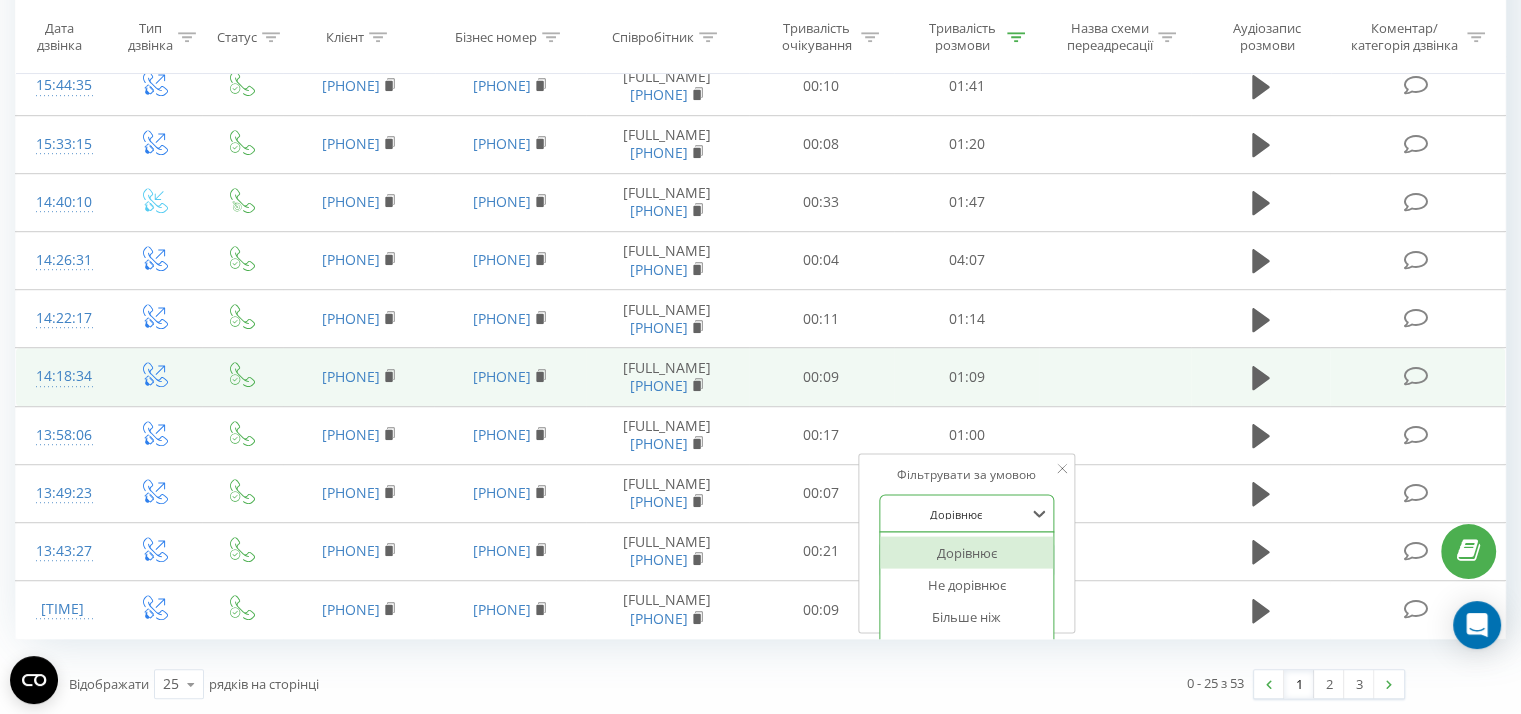 click on "Більше або дорівнює" at bounding box center [967, 713] 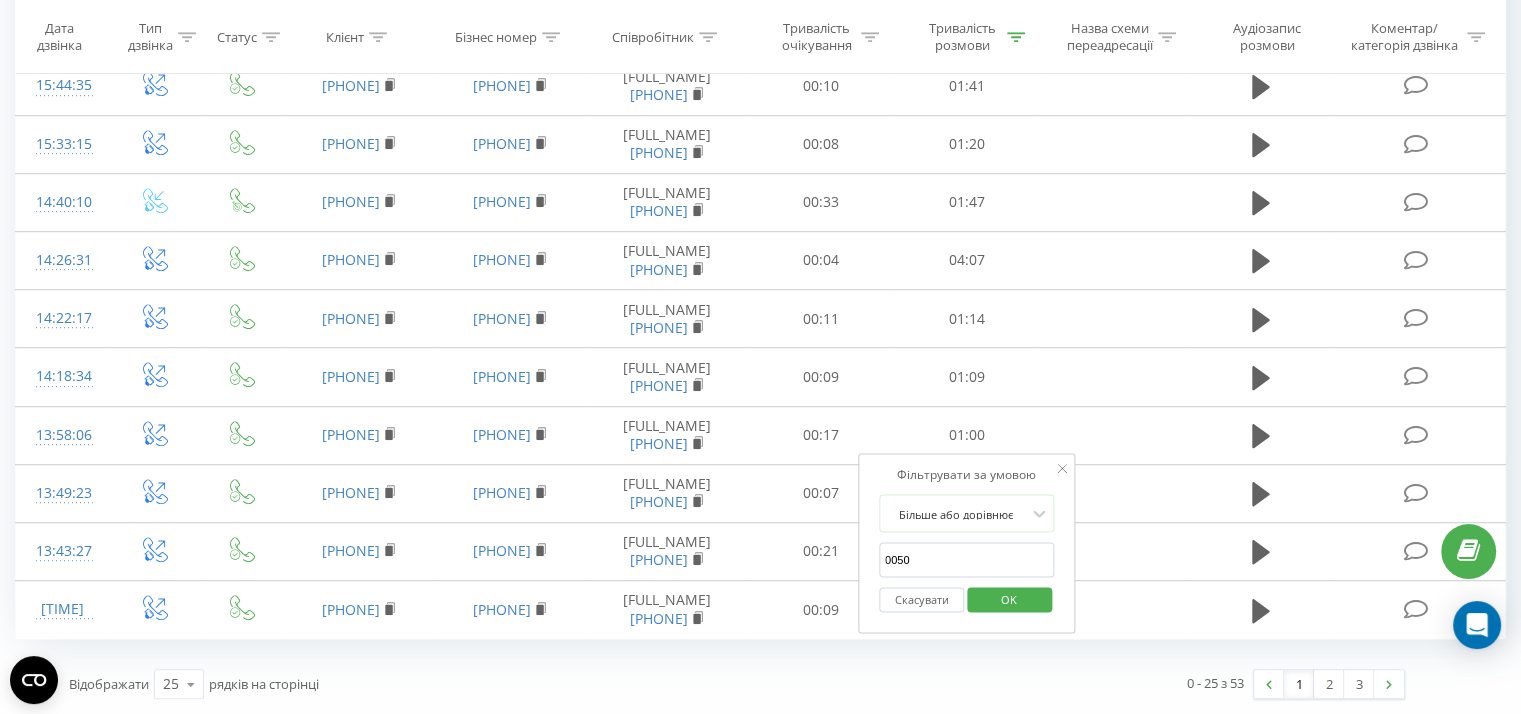 click on "OK" at bounding box center (1009, 598) 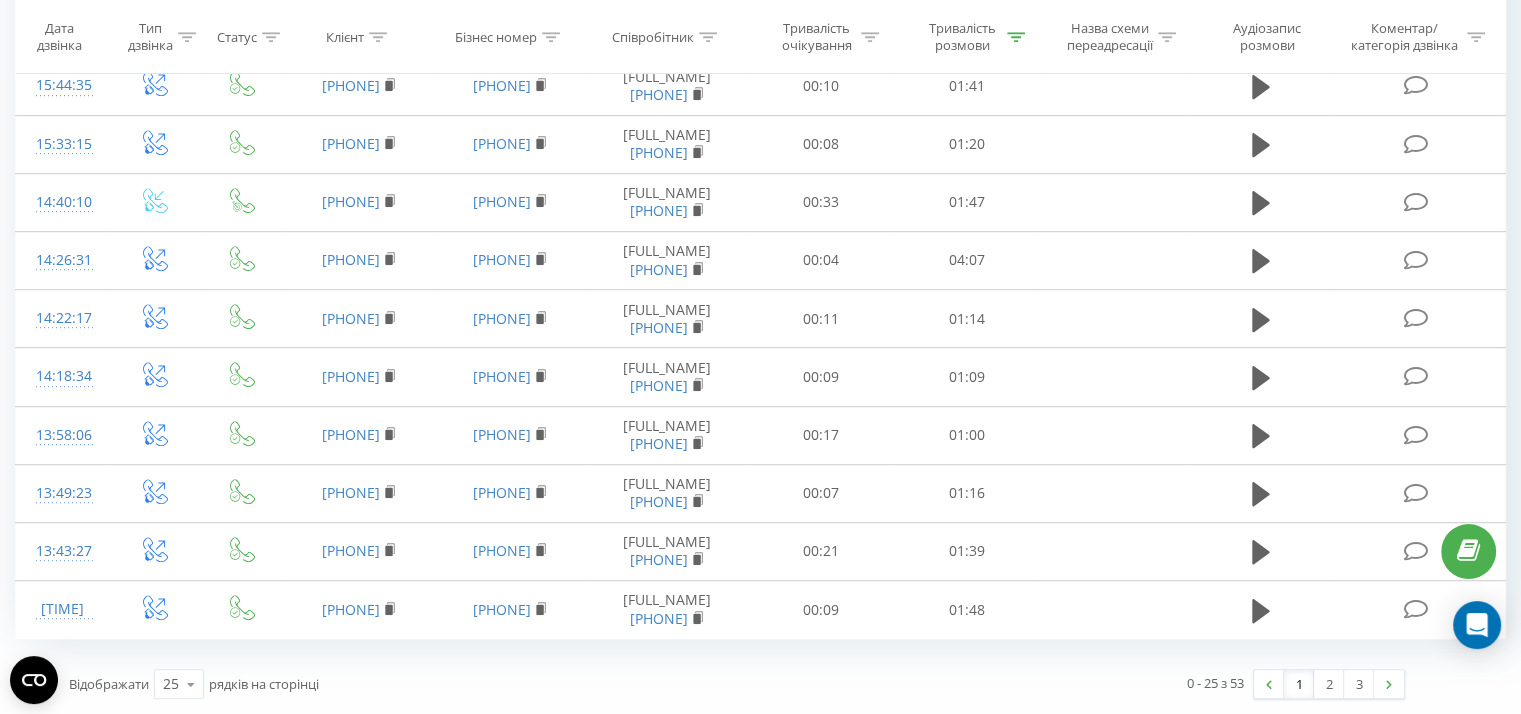 drag, startPoint x: 1012, startPoint y: 32, endPoint x: 1006, endPoint y: 43, distance: 12.529964 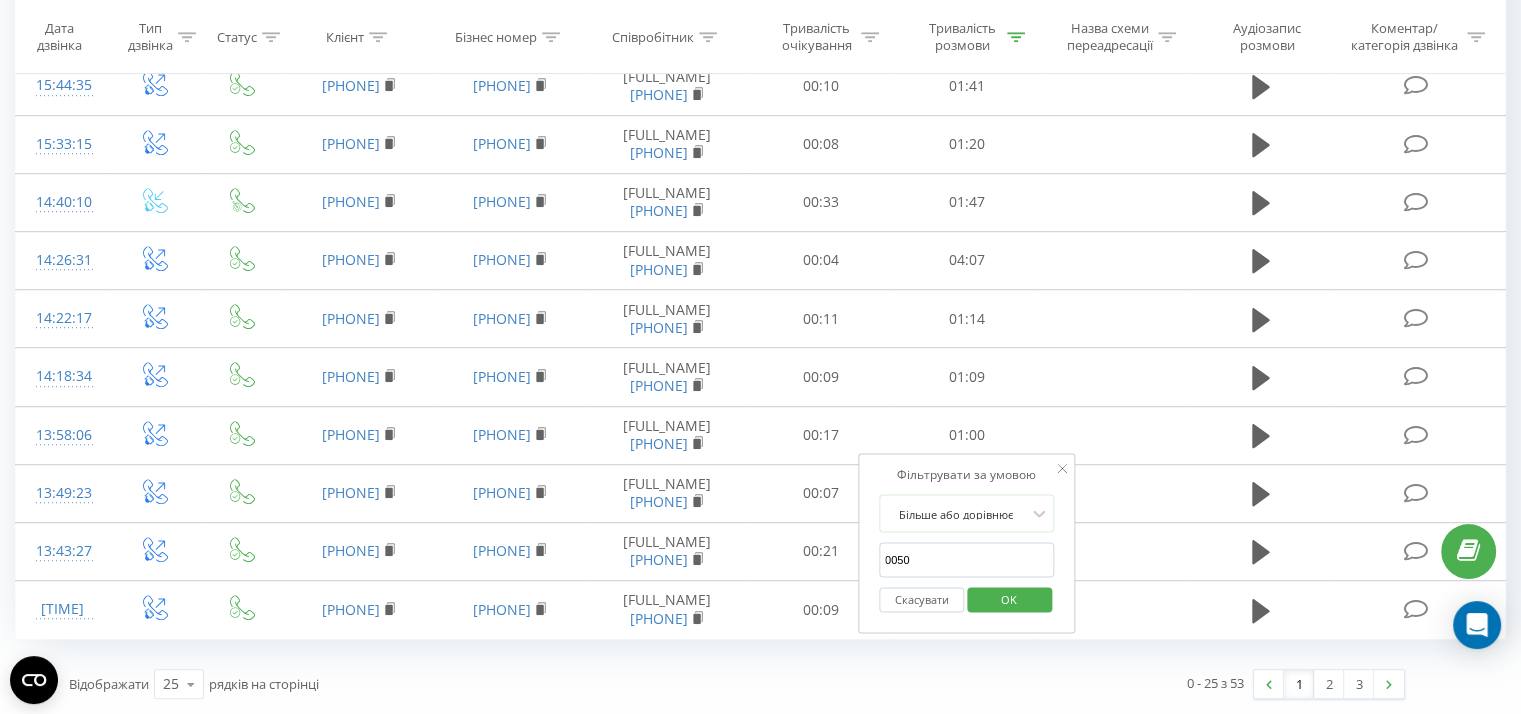 click on "0050" at bounding box center (967, 560) 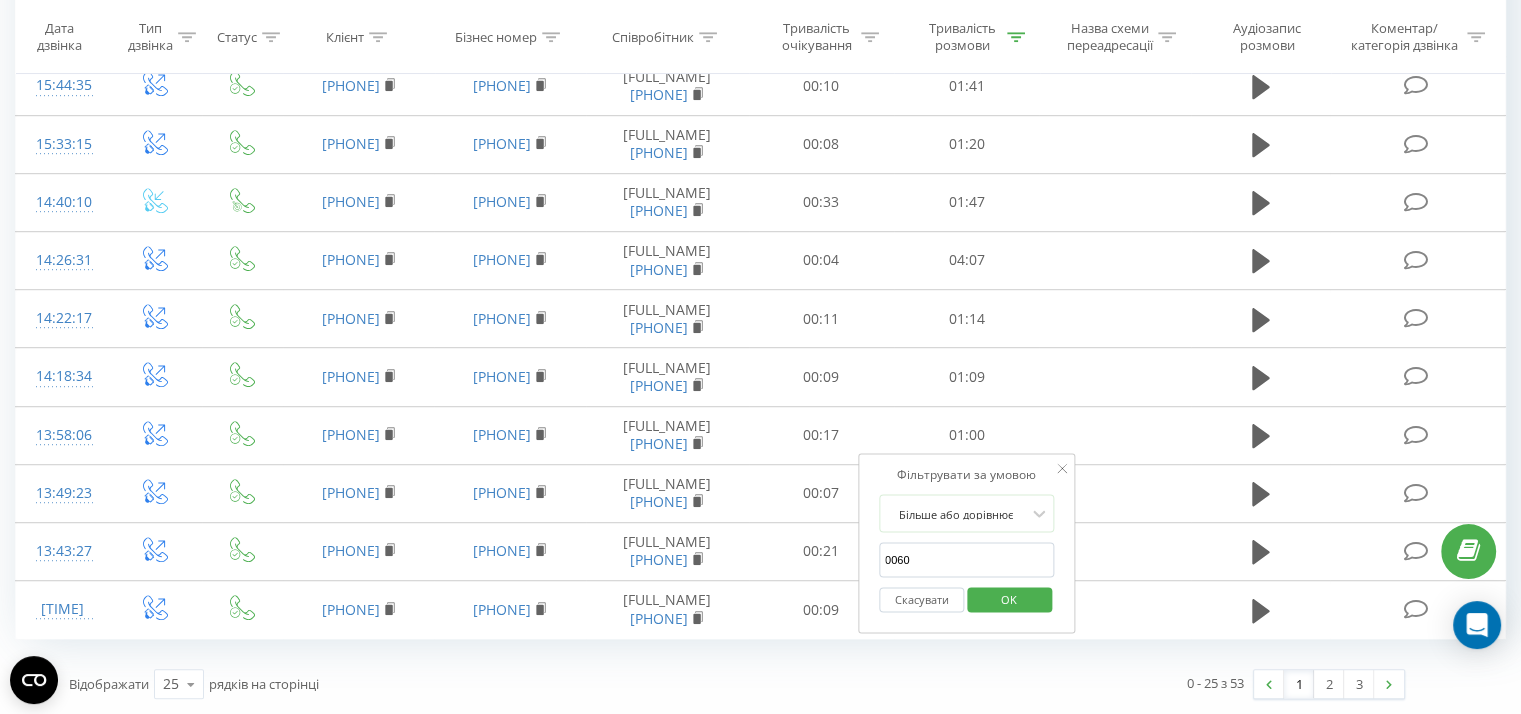click on "OK" at bounding box center [1009, 598] 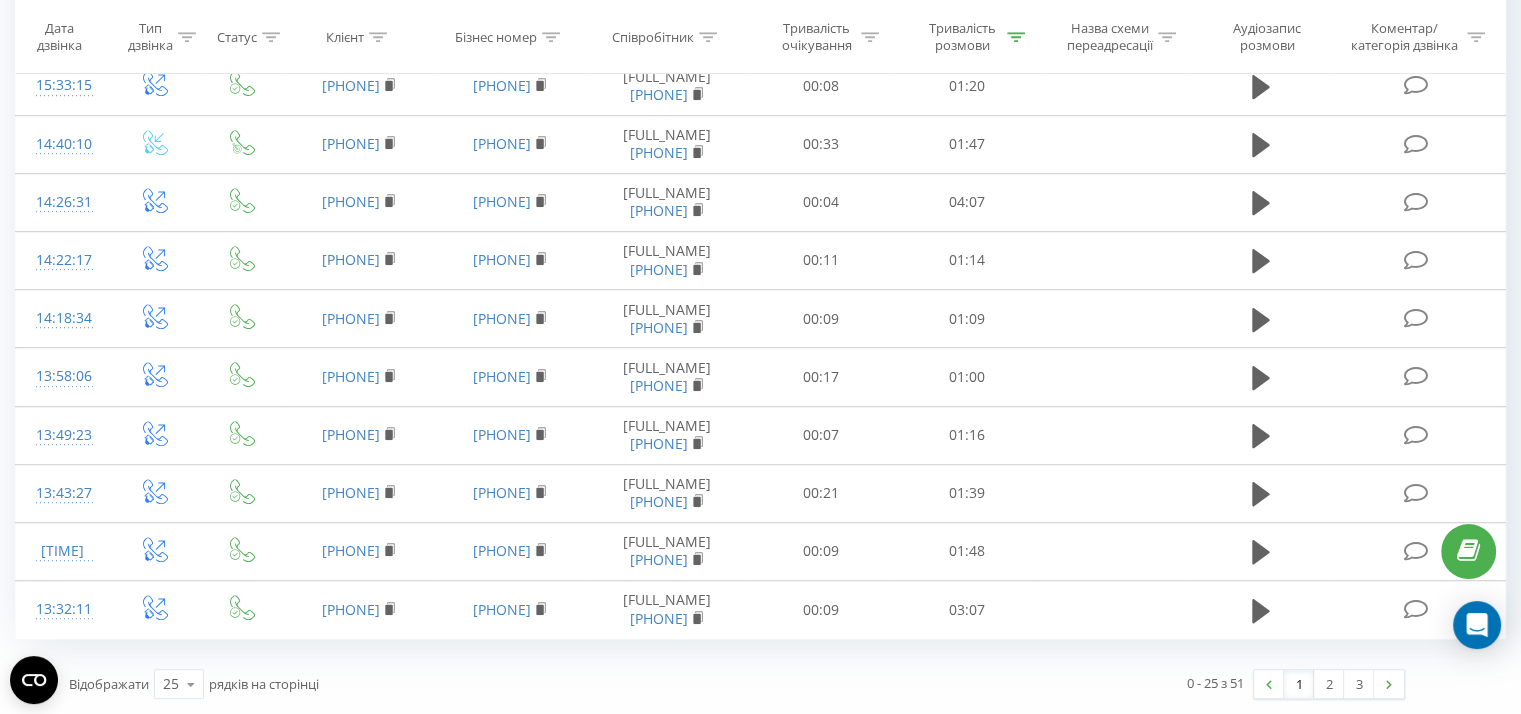 click 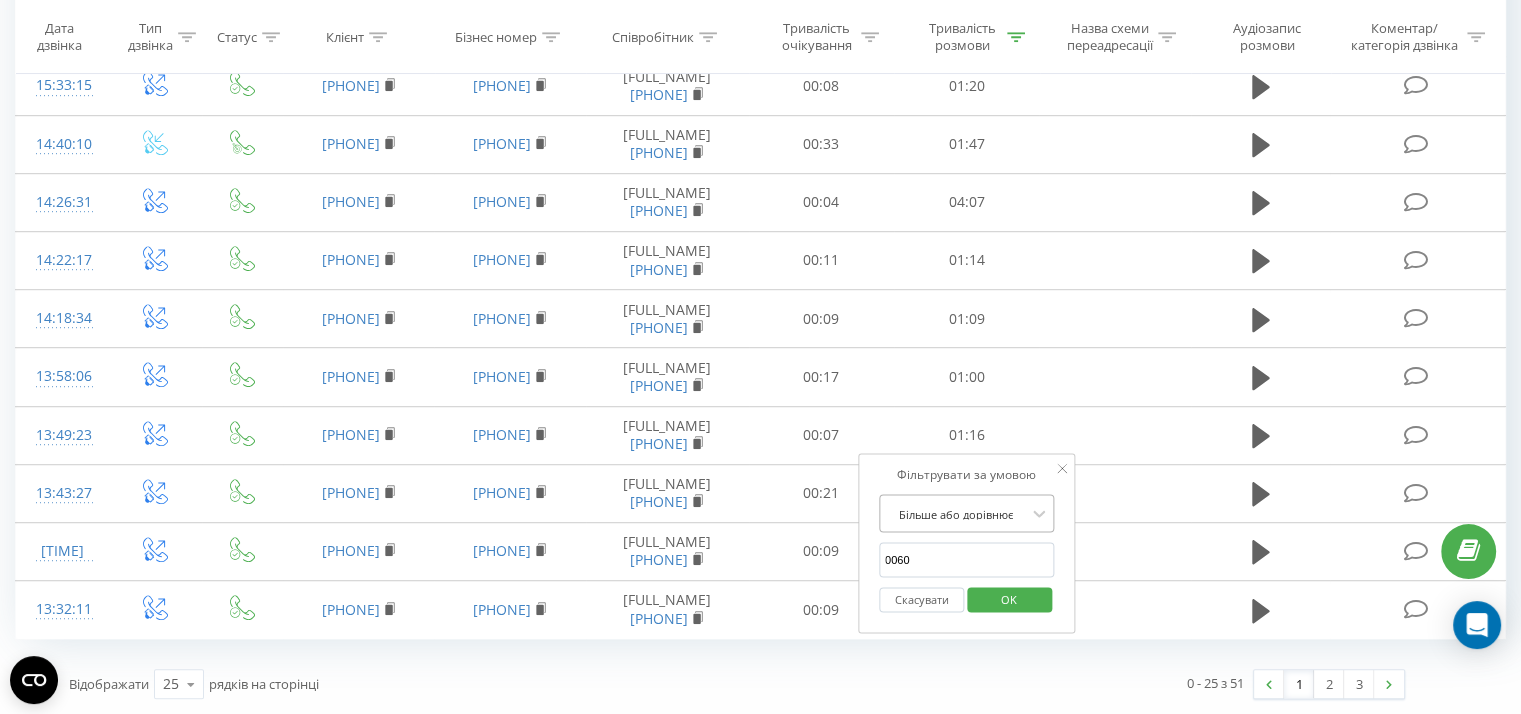 click at bounding box center (956, 513) 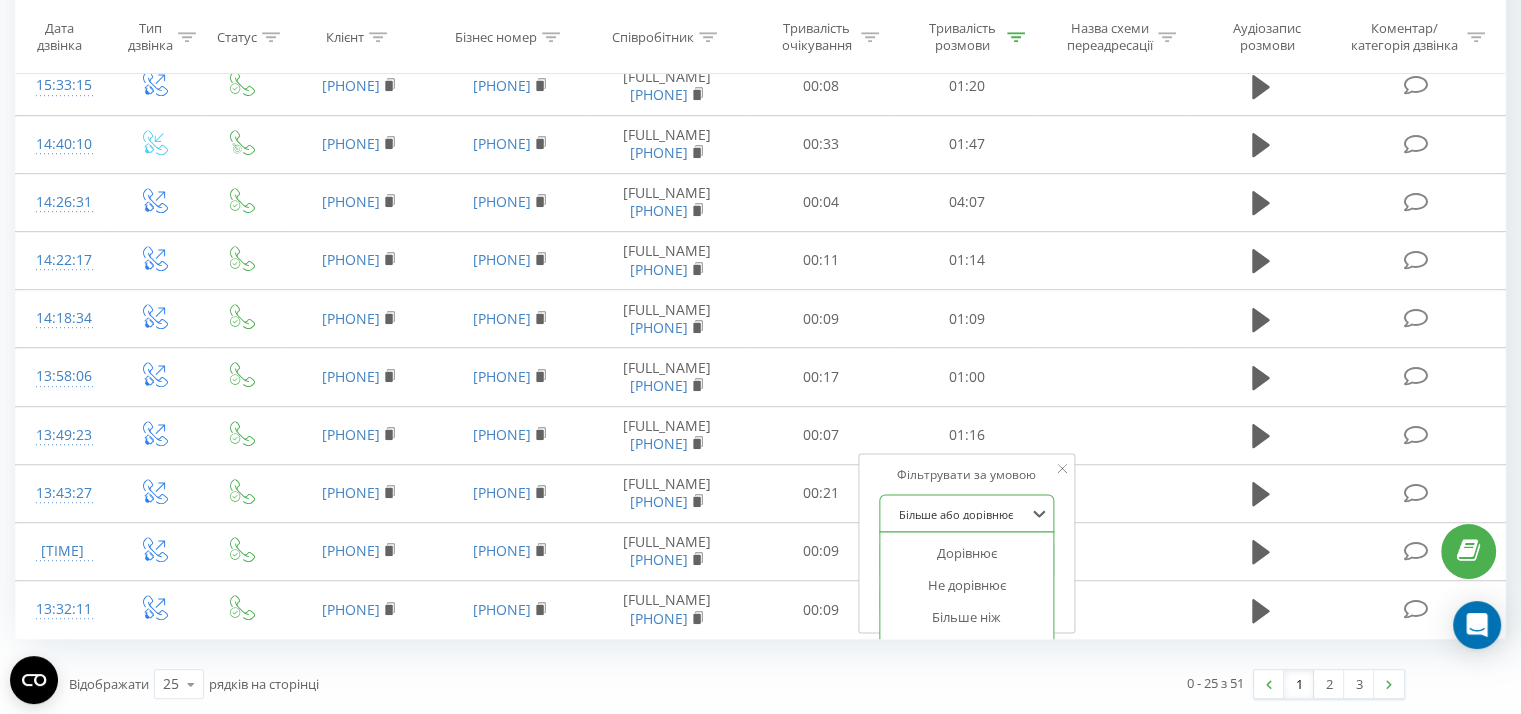 drag, startPoint x: 992, startPoint y: 332, endPoint x: 998, endPoint y: 252, distance: 80.224686 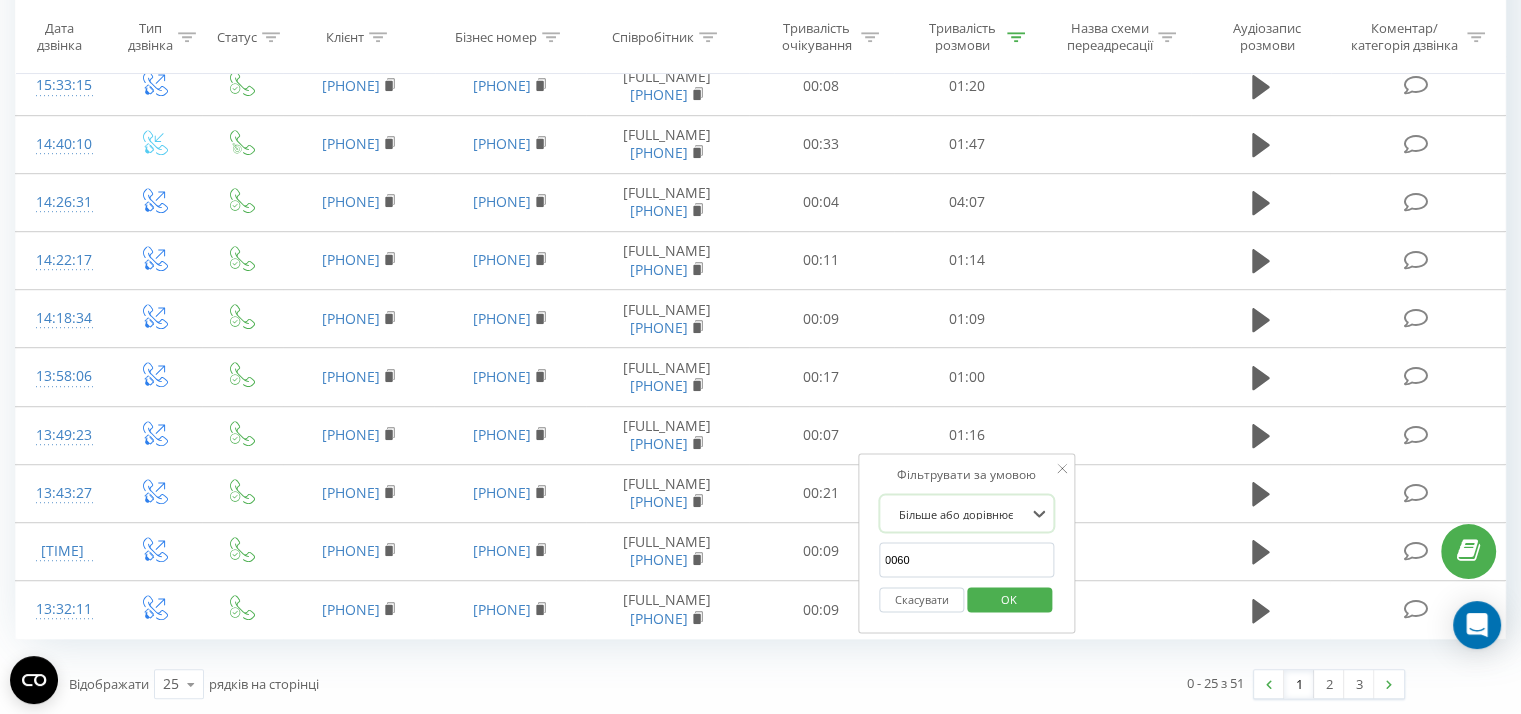 click on "0060" at bounding box center (967, 560) 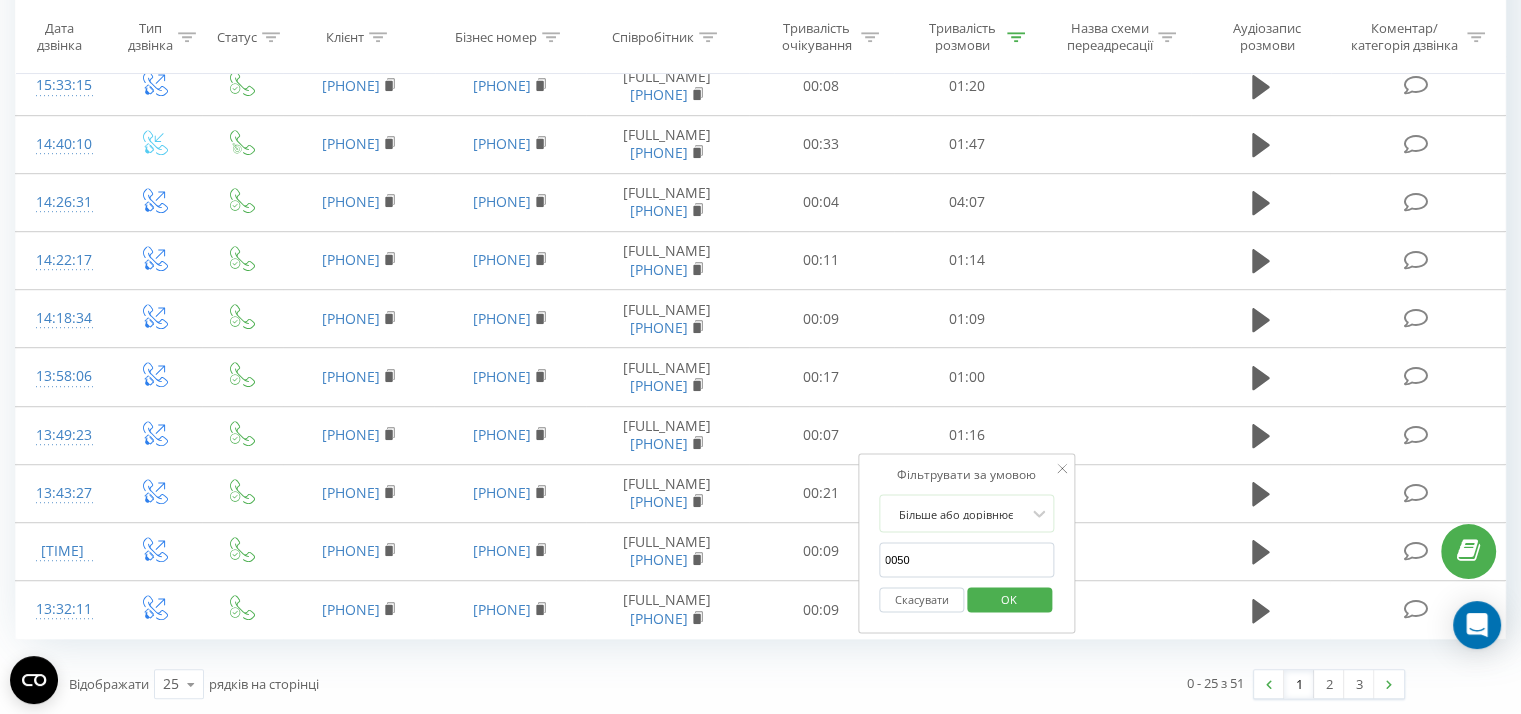 type on "0050" 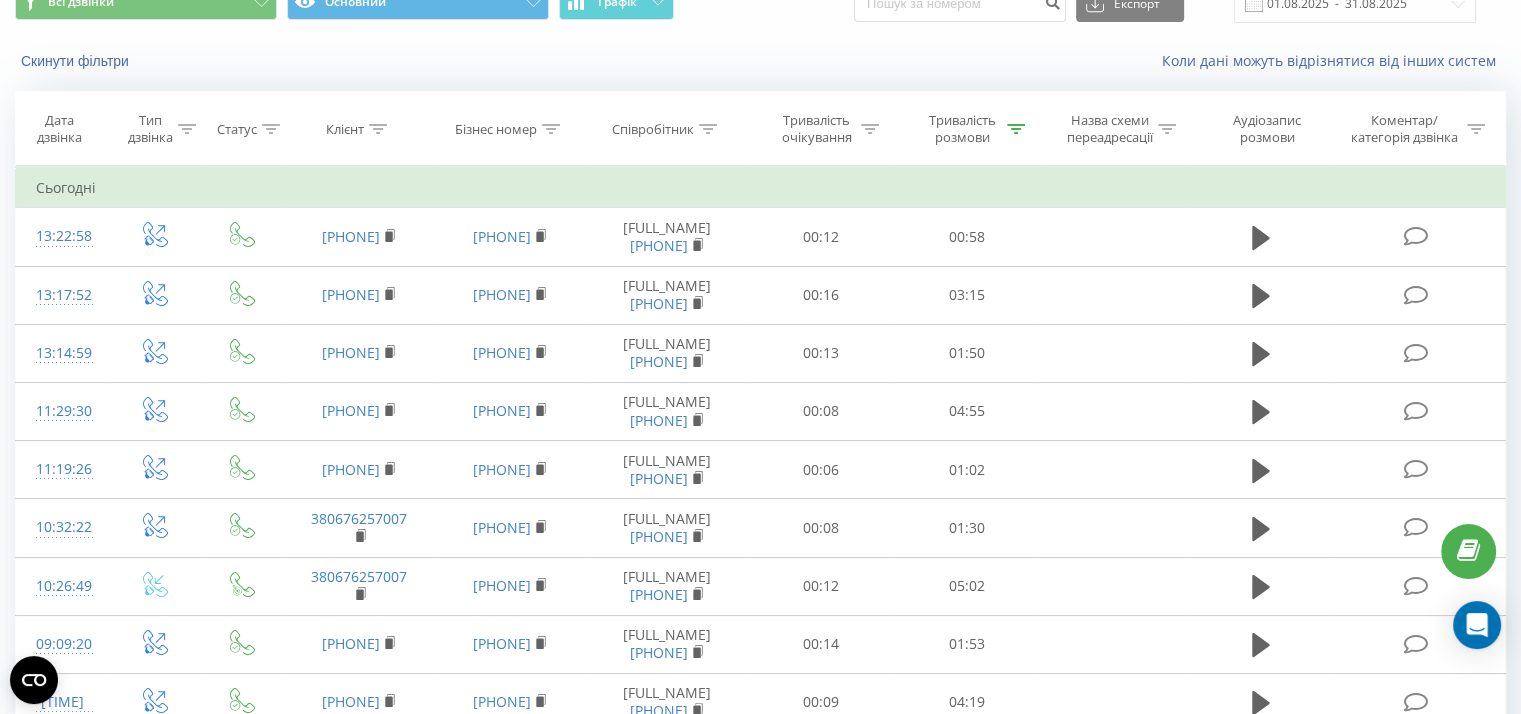 scroll, scrollTop: 0, scrollLeft: 0, axis: both 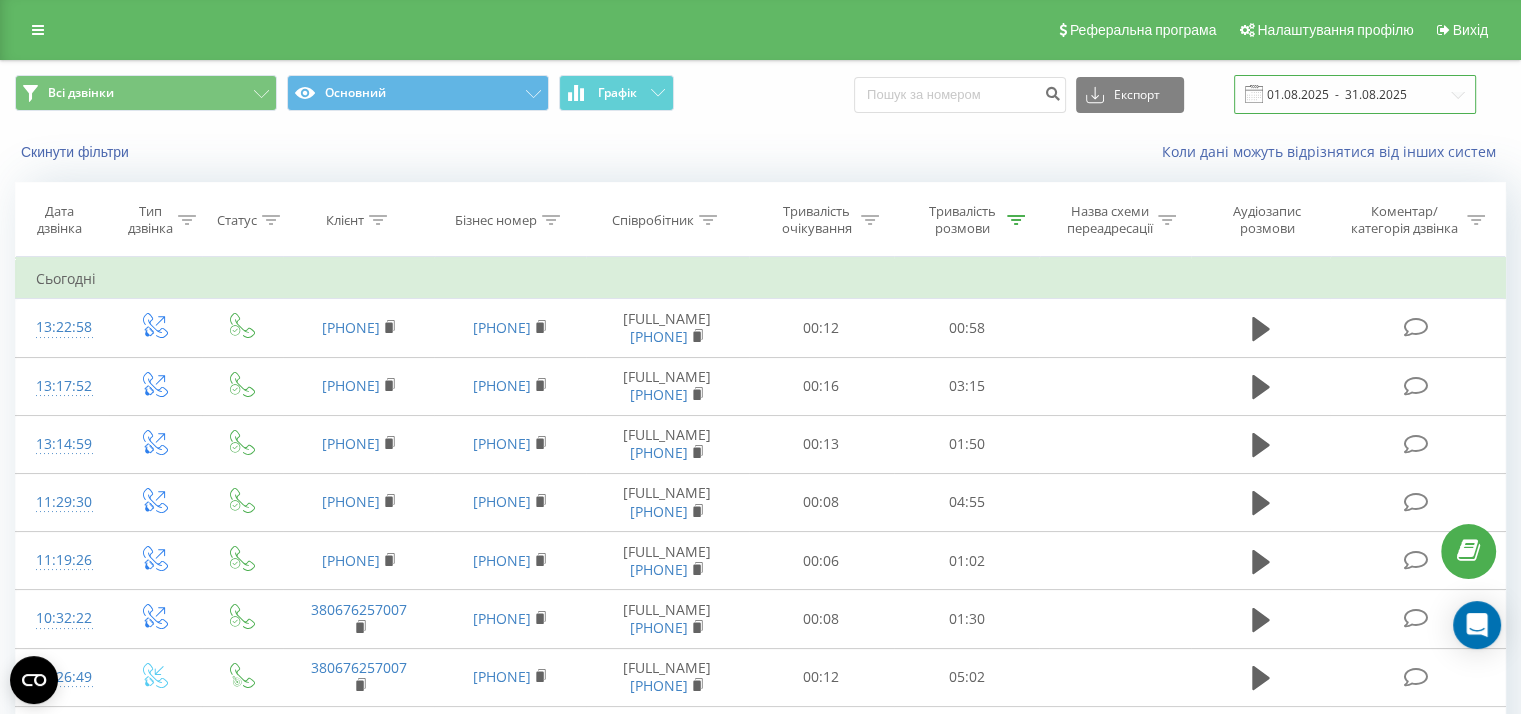 drag, startPoint x: 1315, startPoint y: 98, endPoint x: 1311, endPoint y: 112, distance: 14.56022 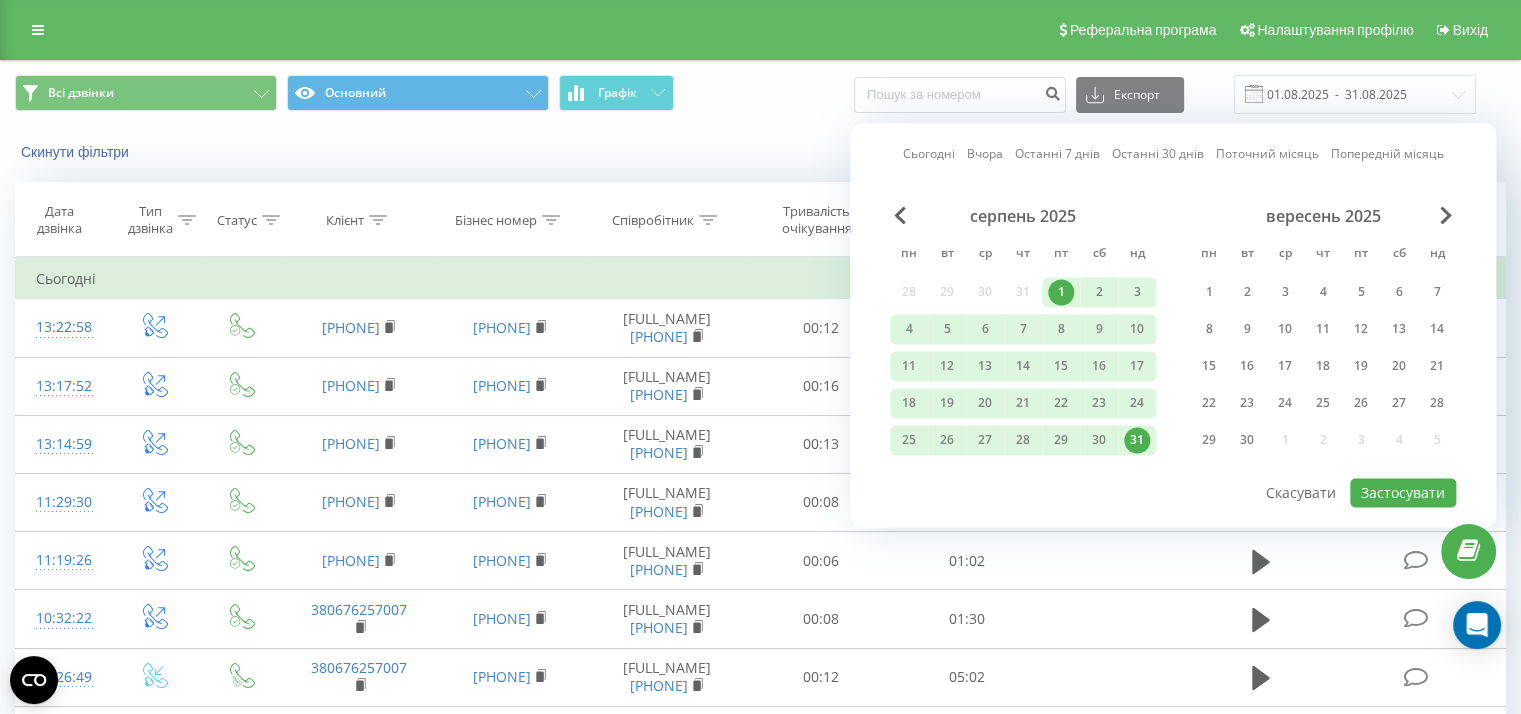 click on "Сьогодні" at bounding box center [929, 154] 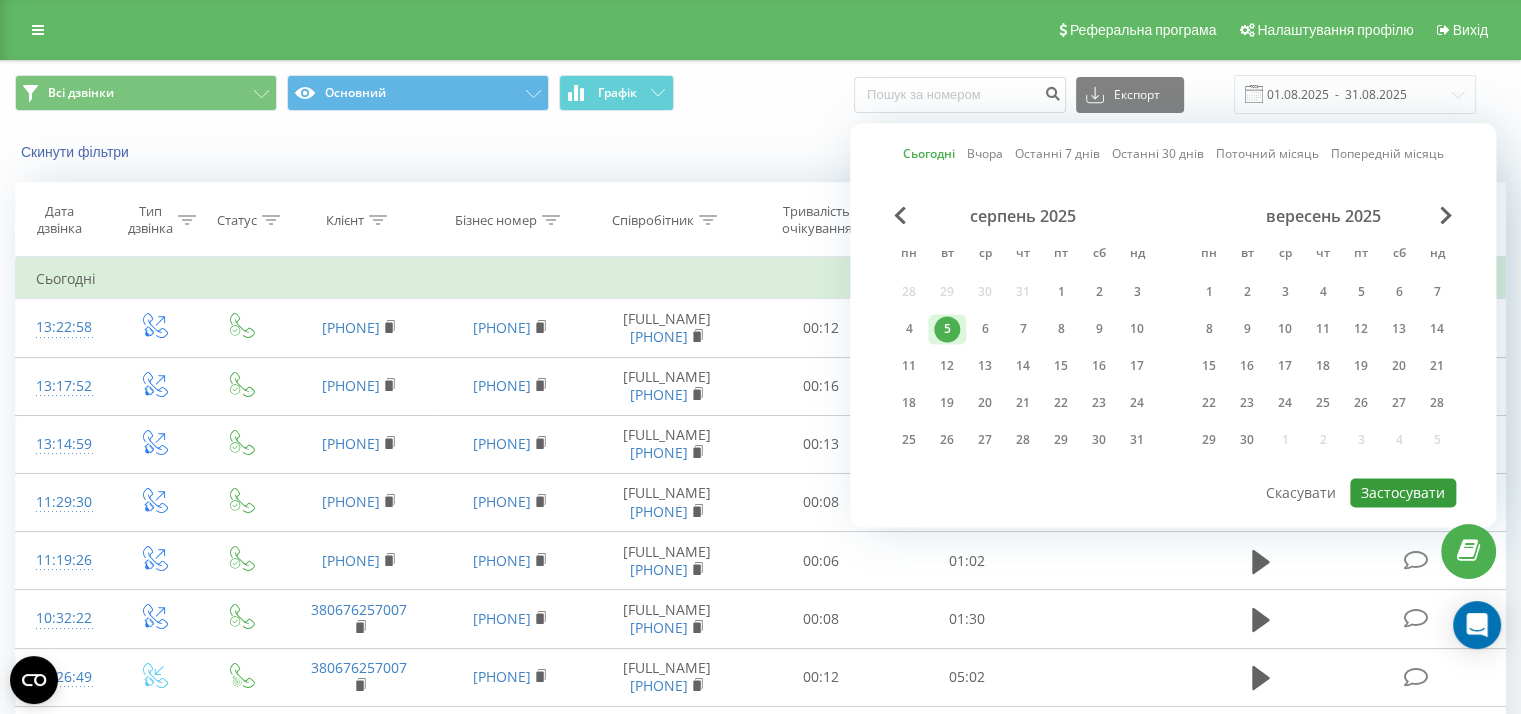 click on "Застосувати" at bounding box center (1403, 492) 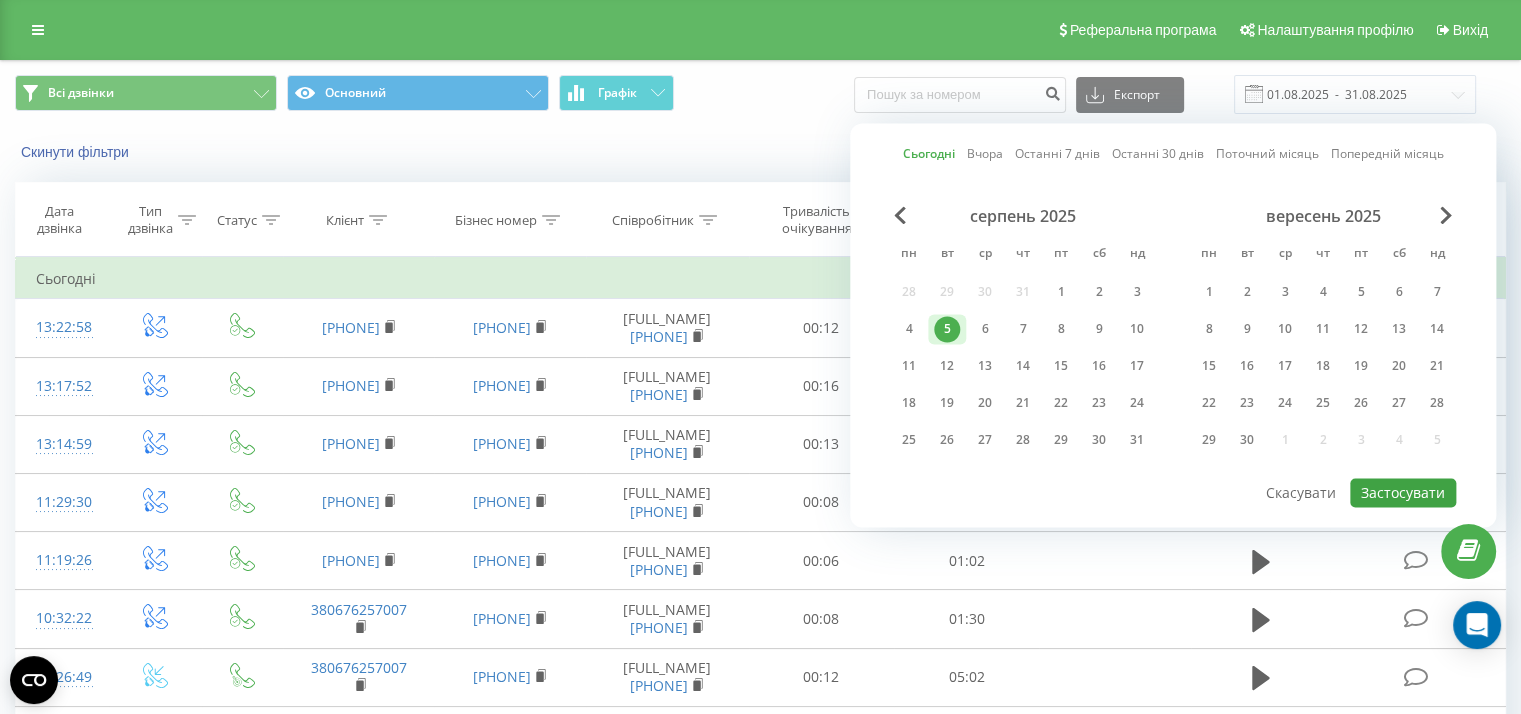 type on "05.08.2025  -  05.08.2025" 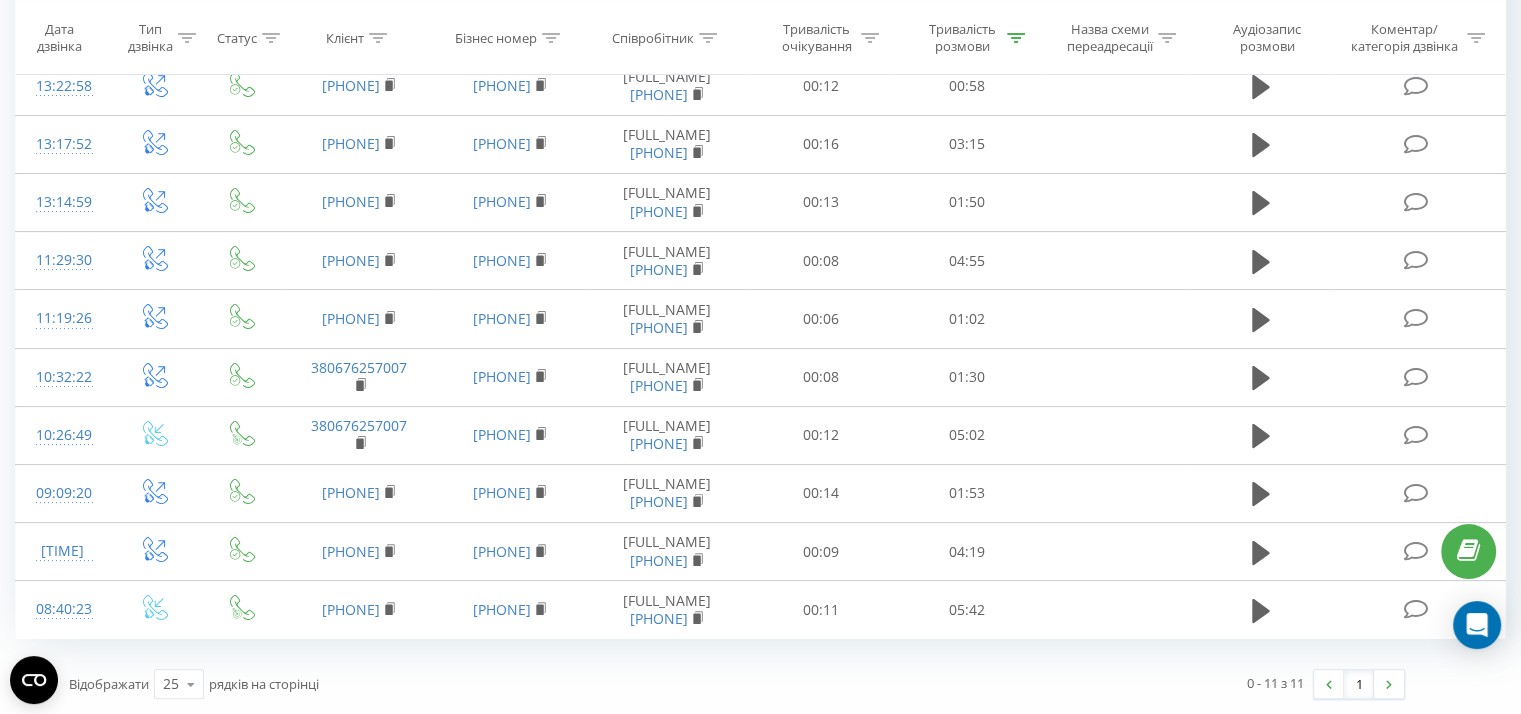 scroll, scrollTop: 467, scrollLeft: 0, axis: vertical 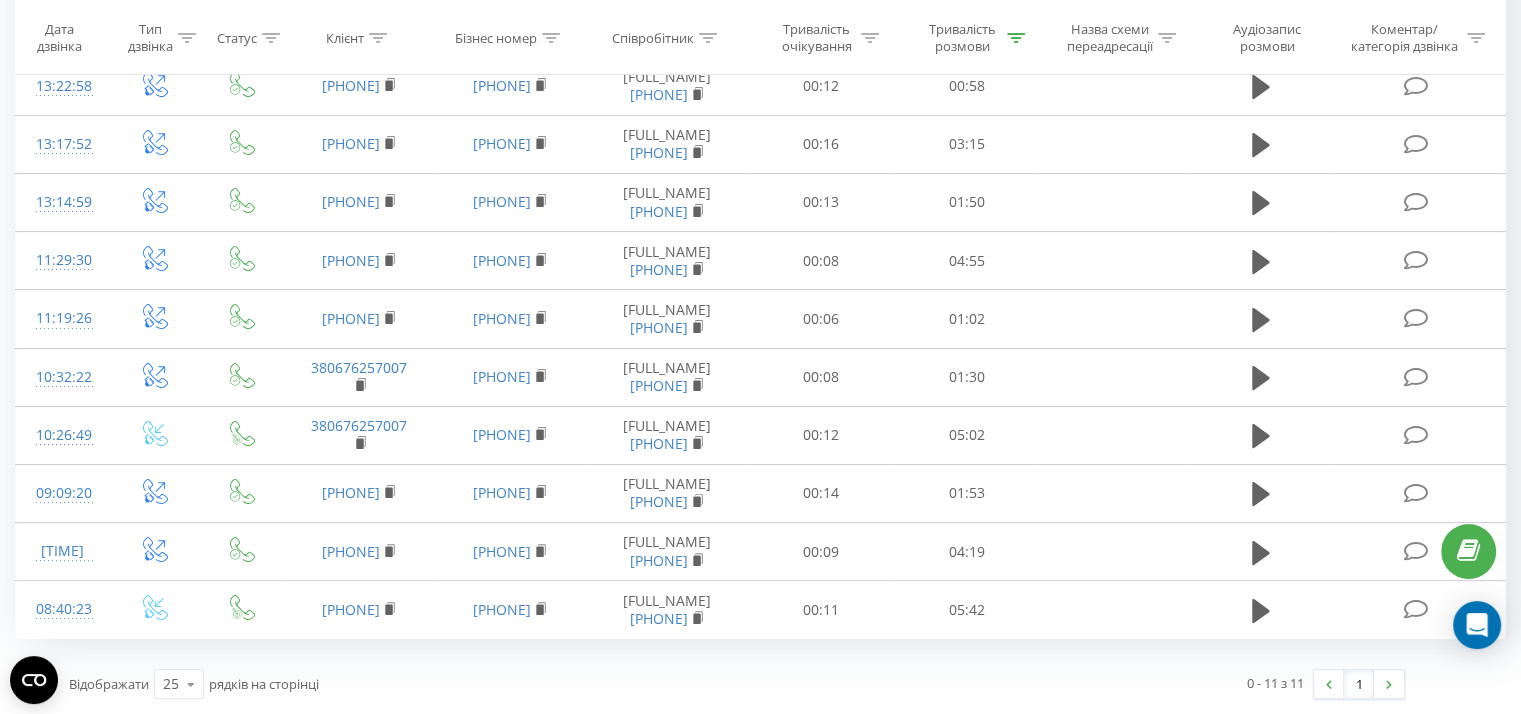 click 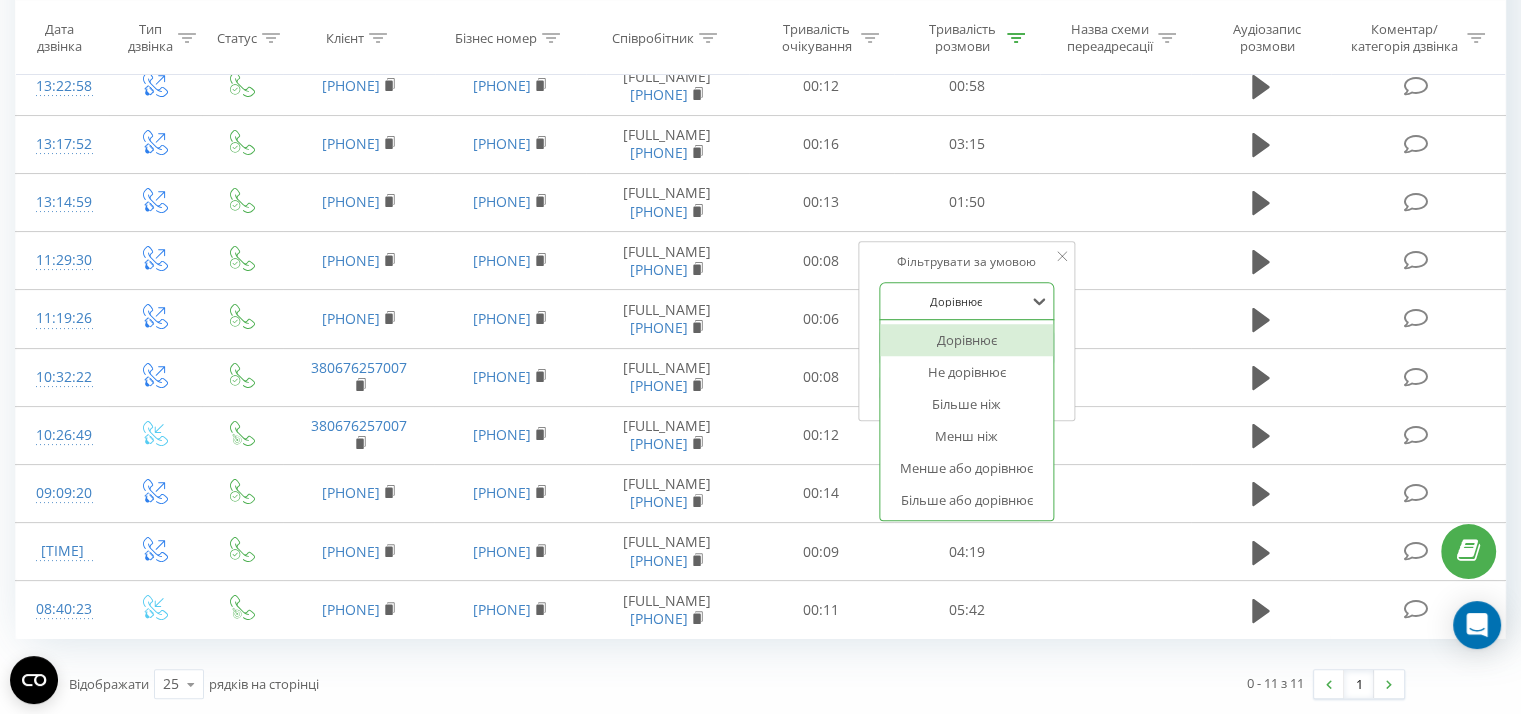click at bounding box center (956, 301) 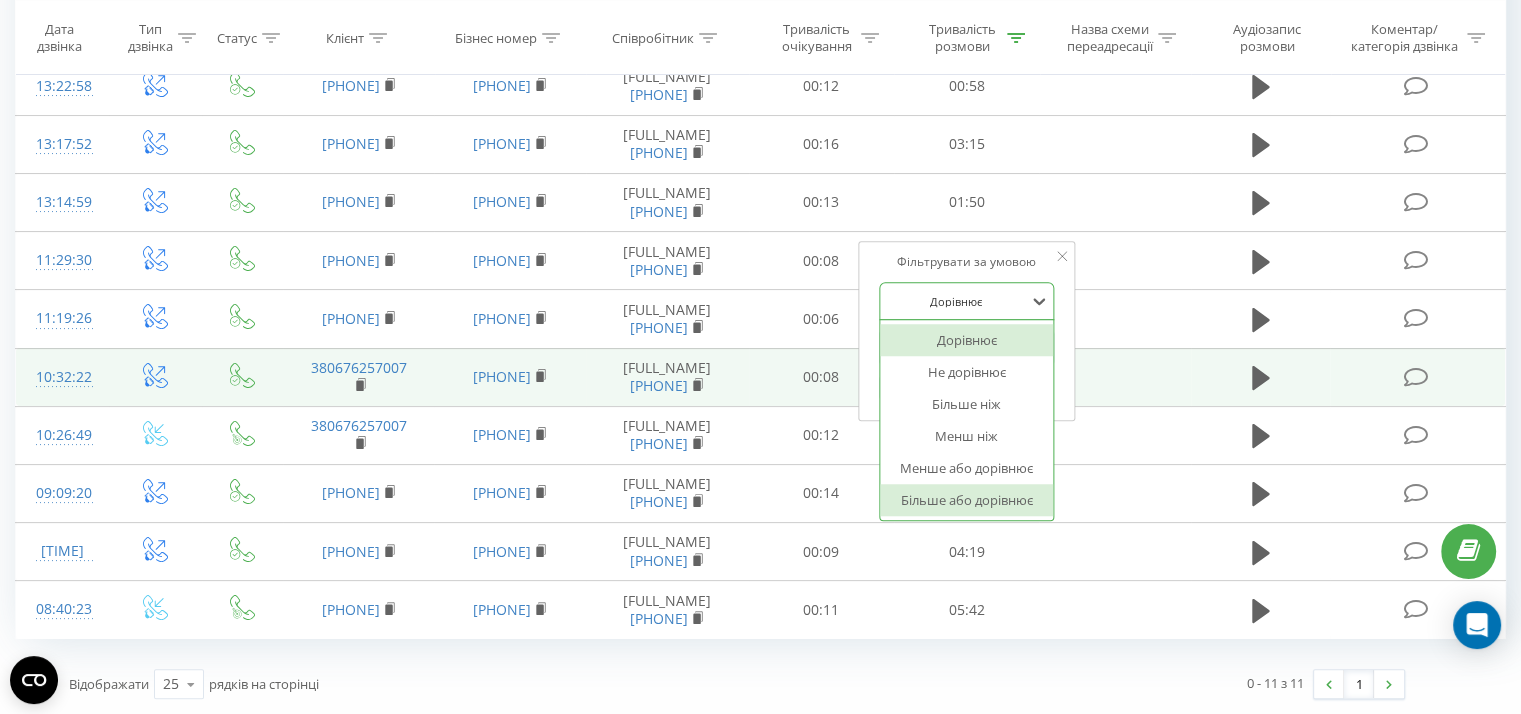 click on "Більше або дорівнює" at bounding box center [967, 500] 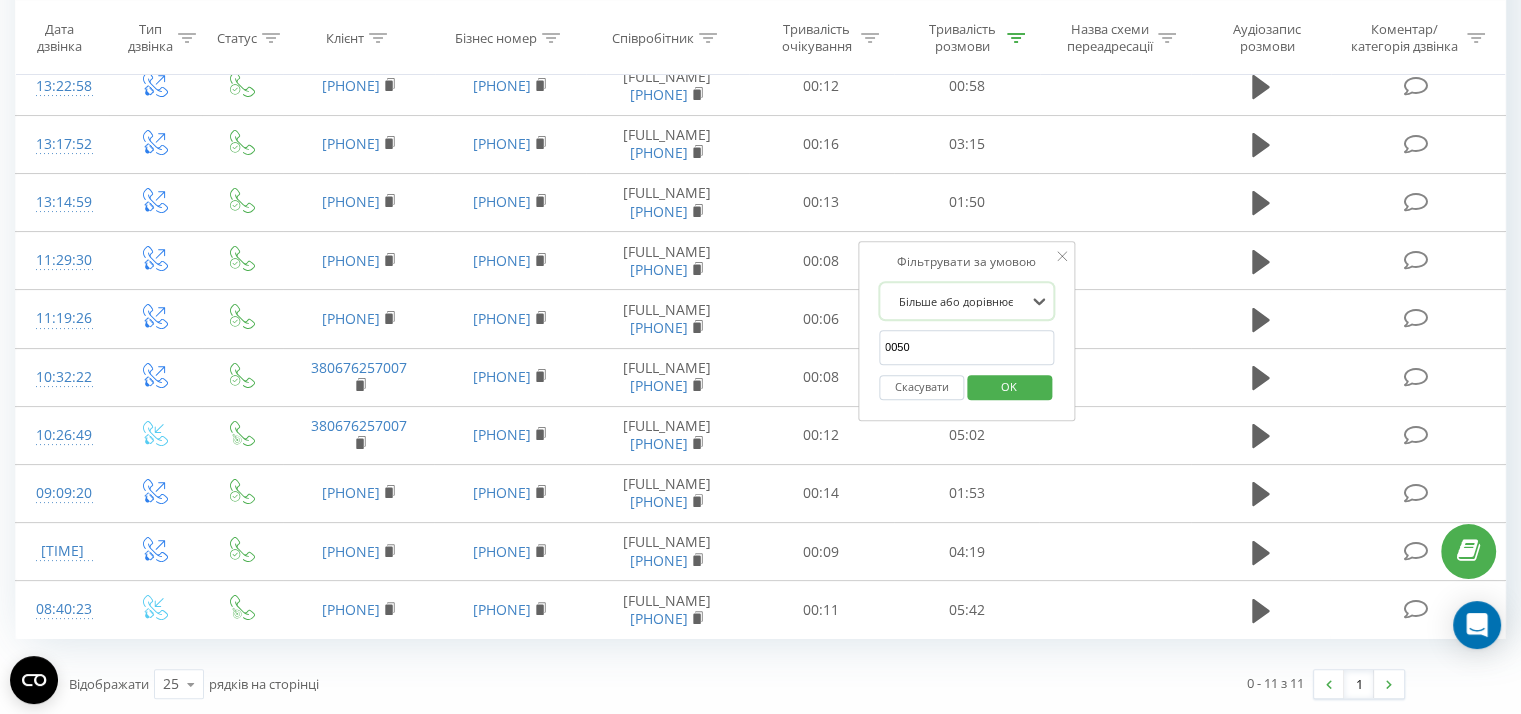click on "OK" at bounding box center (1009, 386) 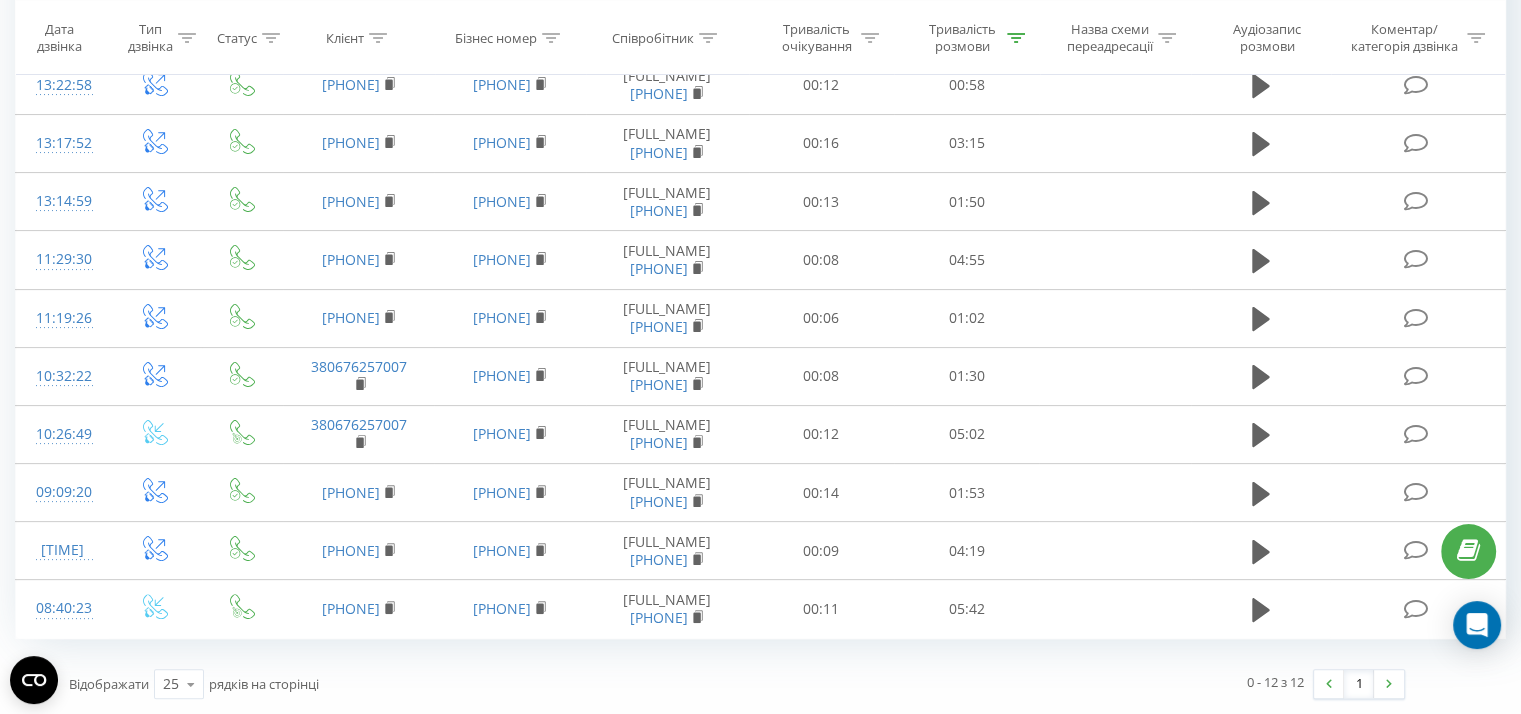 scroll, scrollTop: 540, scrollLeft: 0, axis: vertical 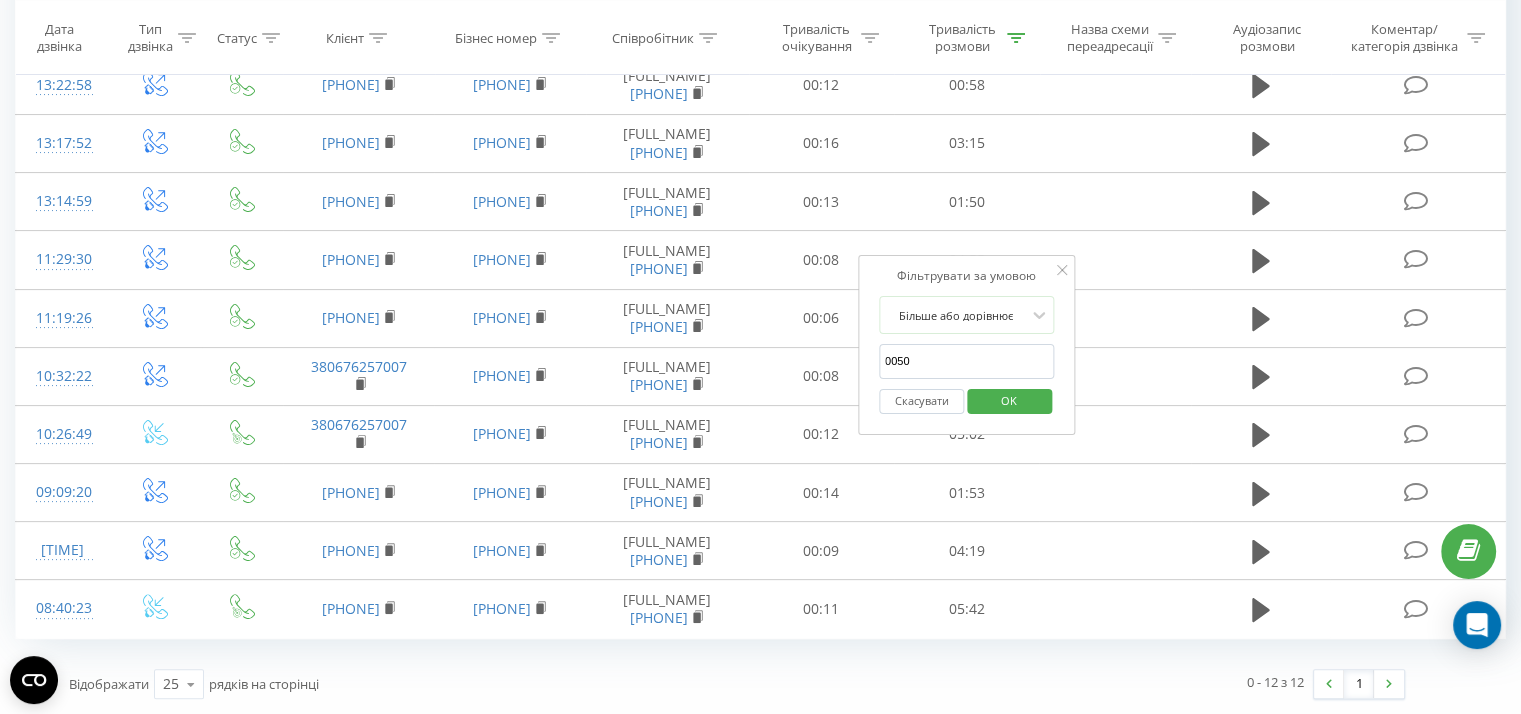 click 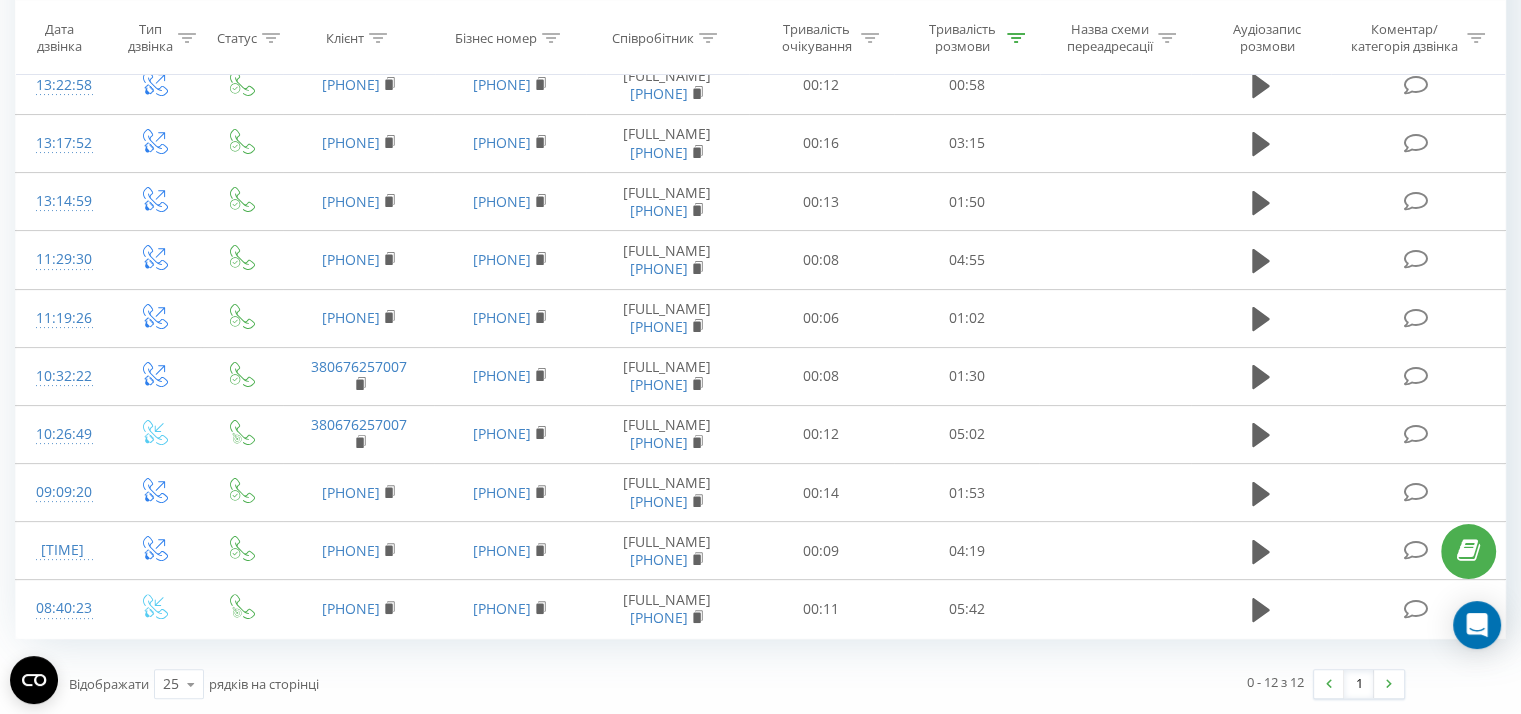 click 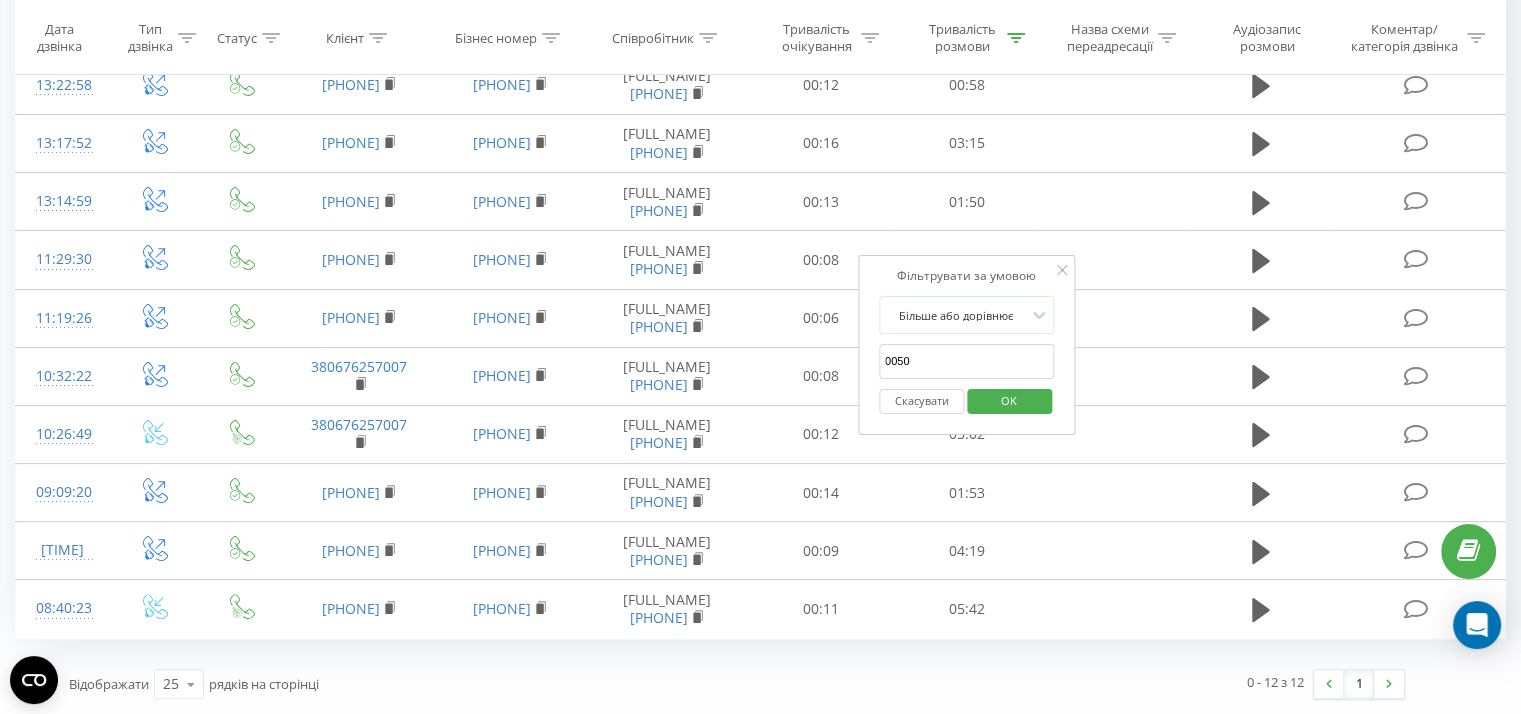 click on "OK" at bounding box center (1009, 400) 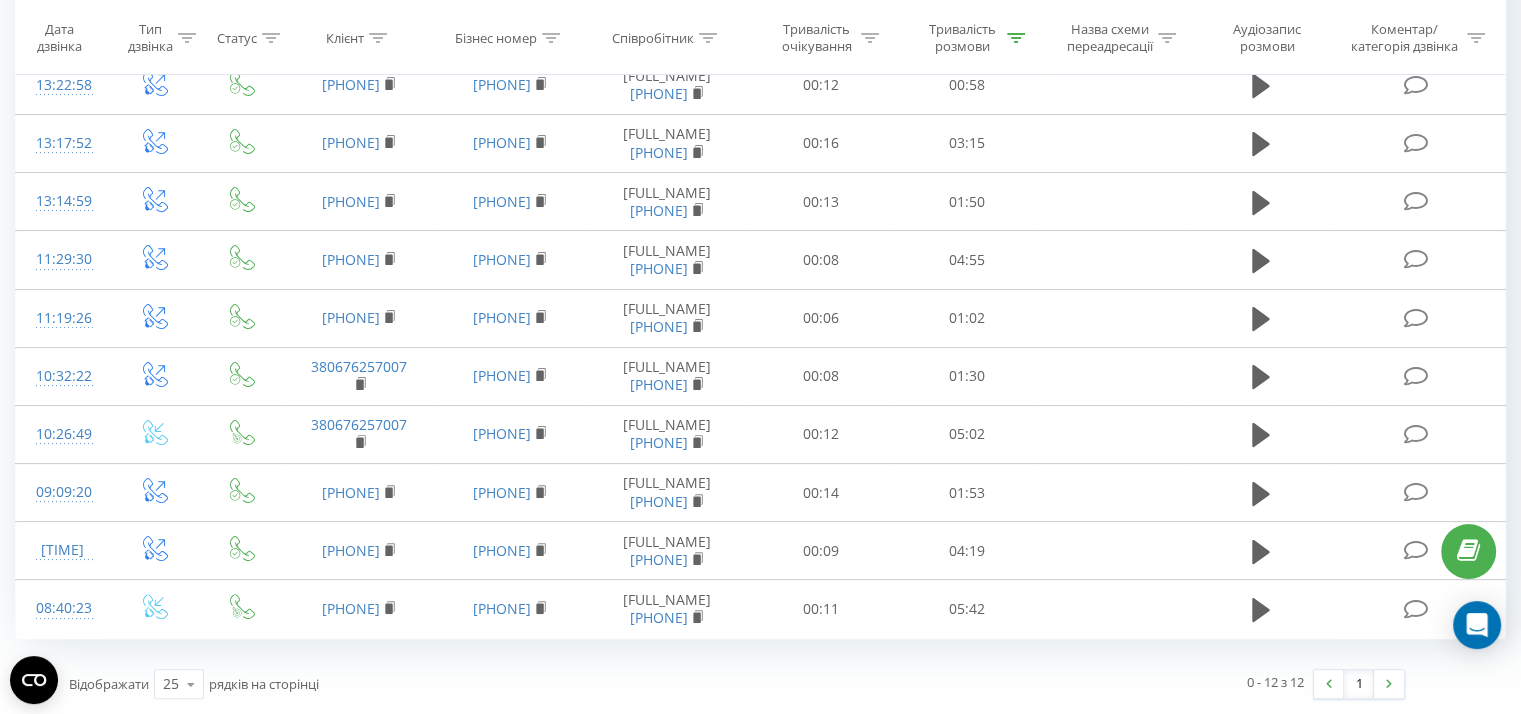 click 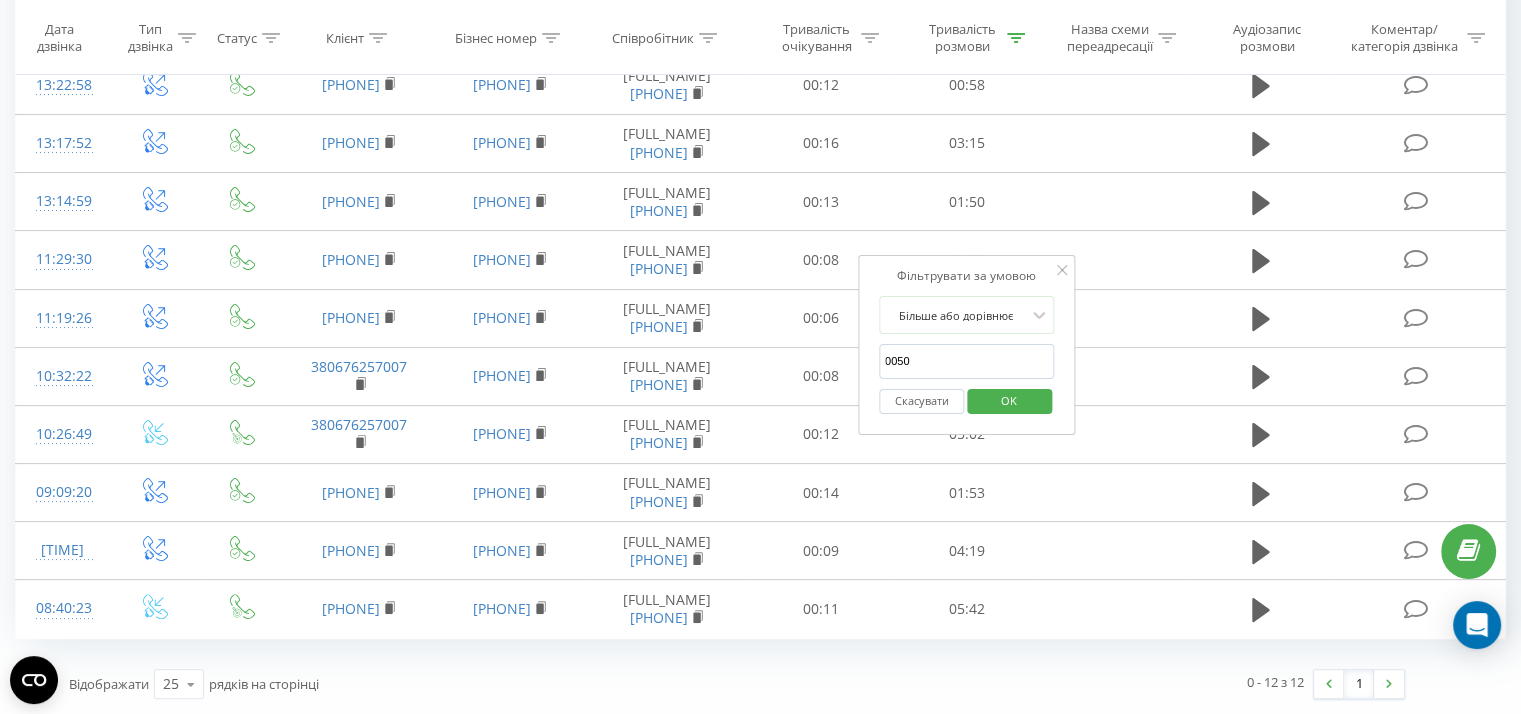 click on "OK" at bounding box center (1009, 400) 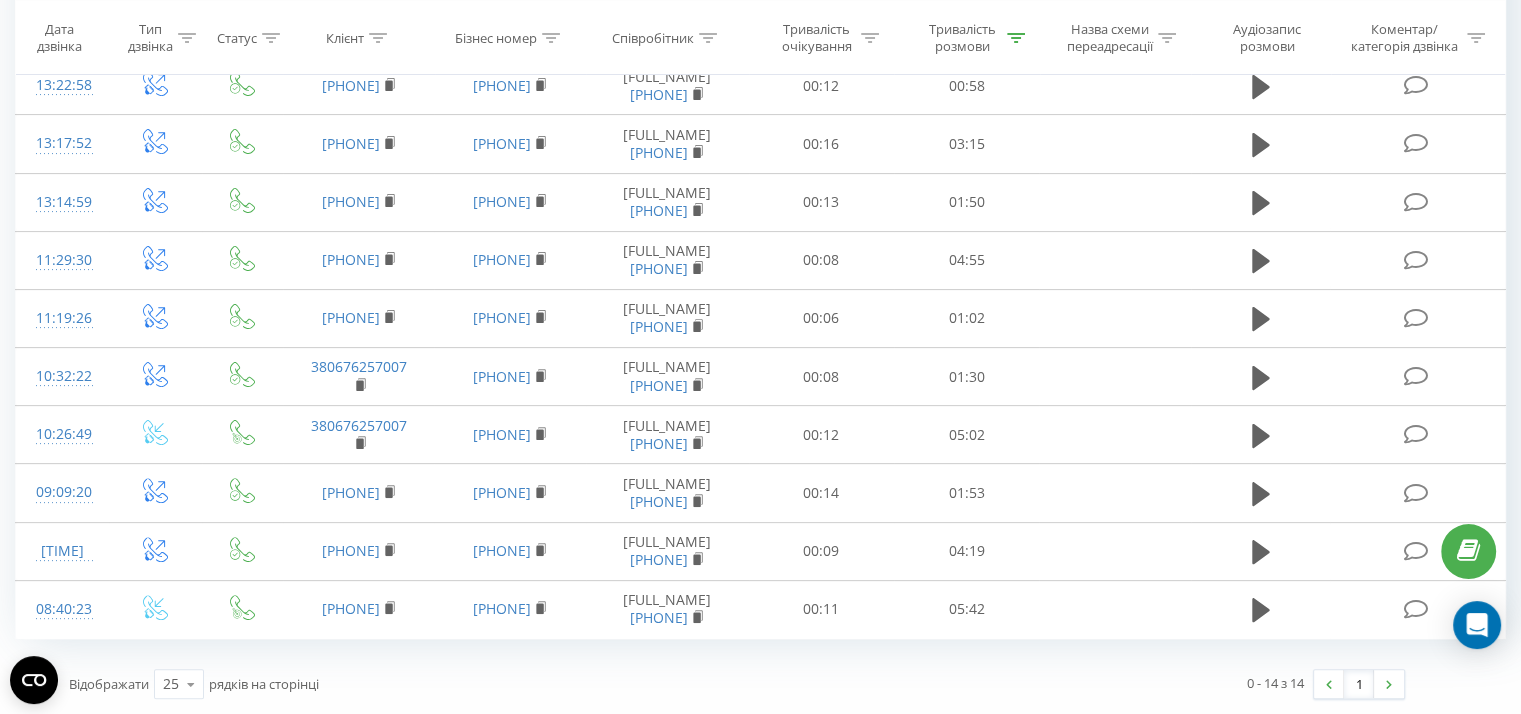 scroll, scrollTop: 687, scrollLeft: 0, axis: vertical 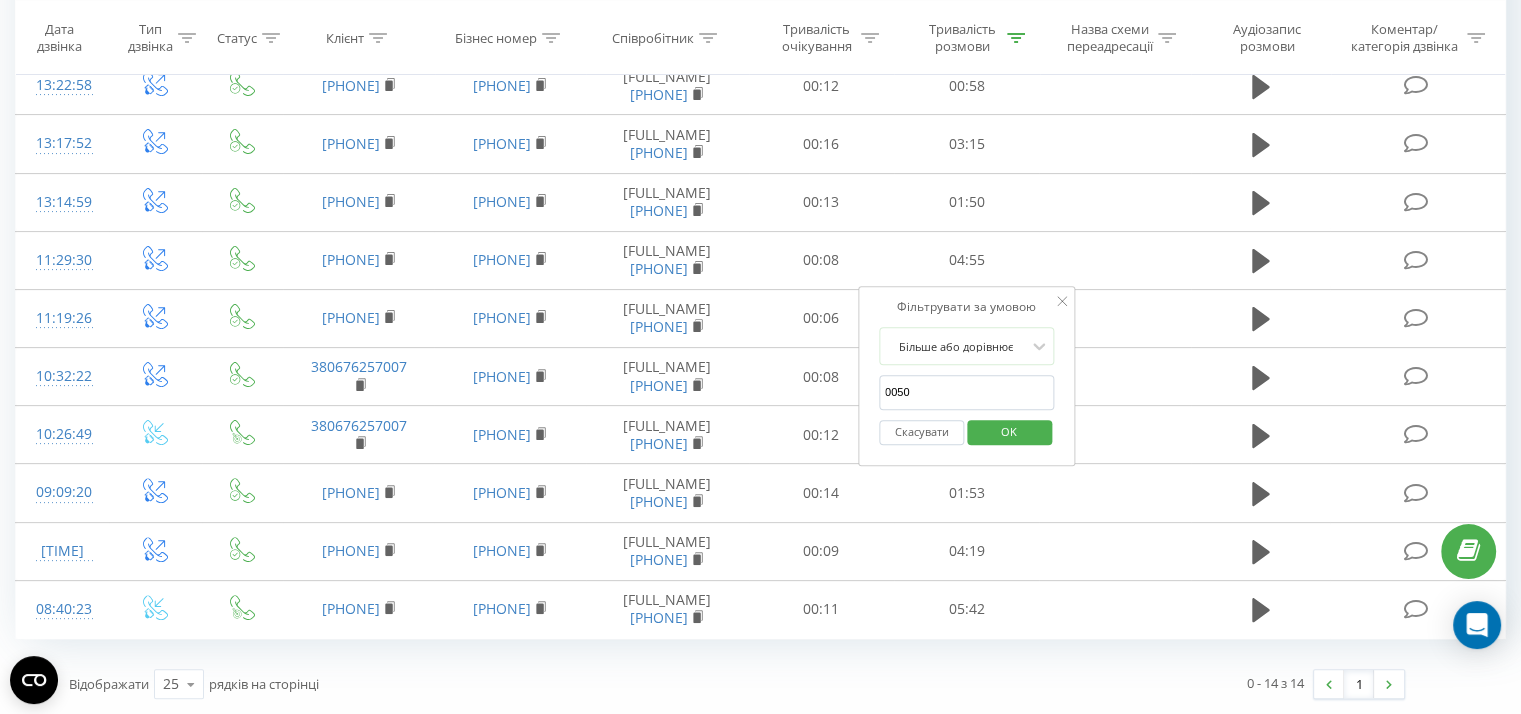 click on "OK" at bounding box center (1009, 431) 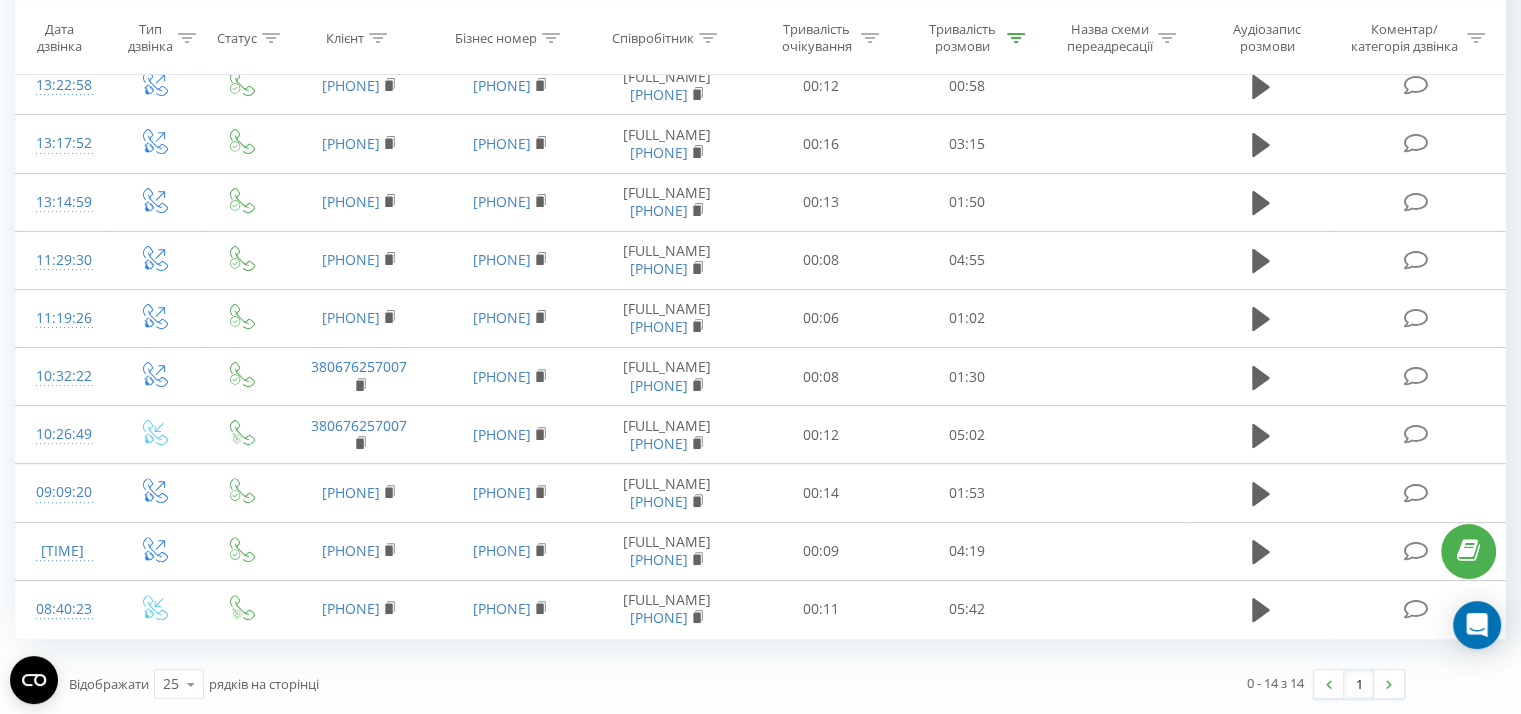 click at bounding box center [1016, 37] 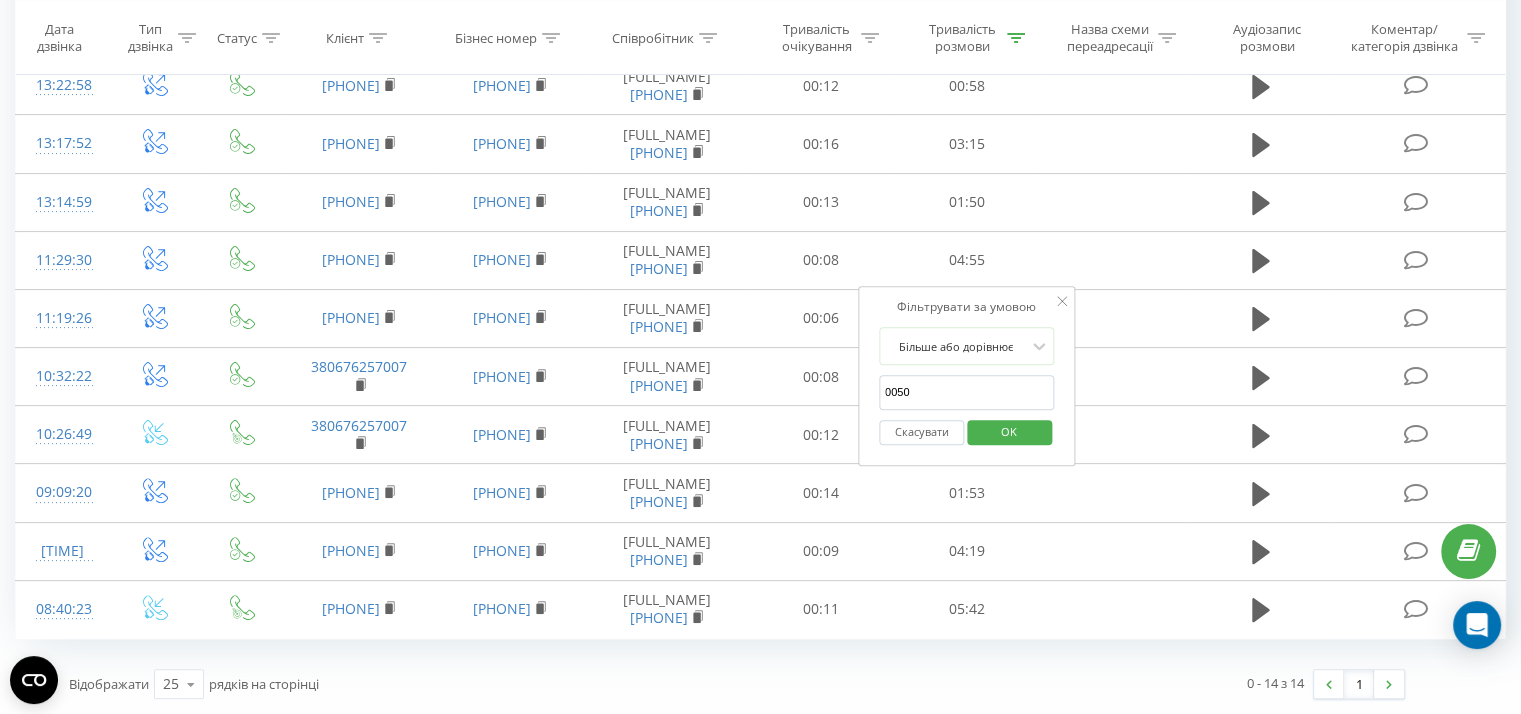 click on "OK" at bounding box center [1009, 431] 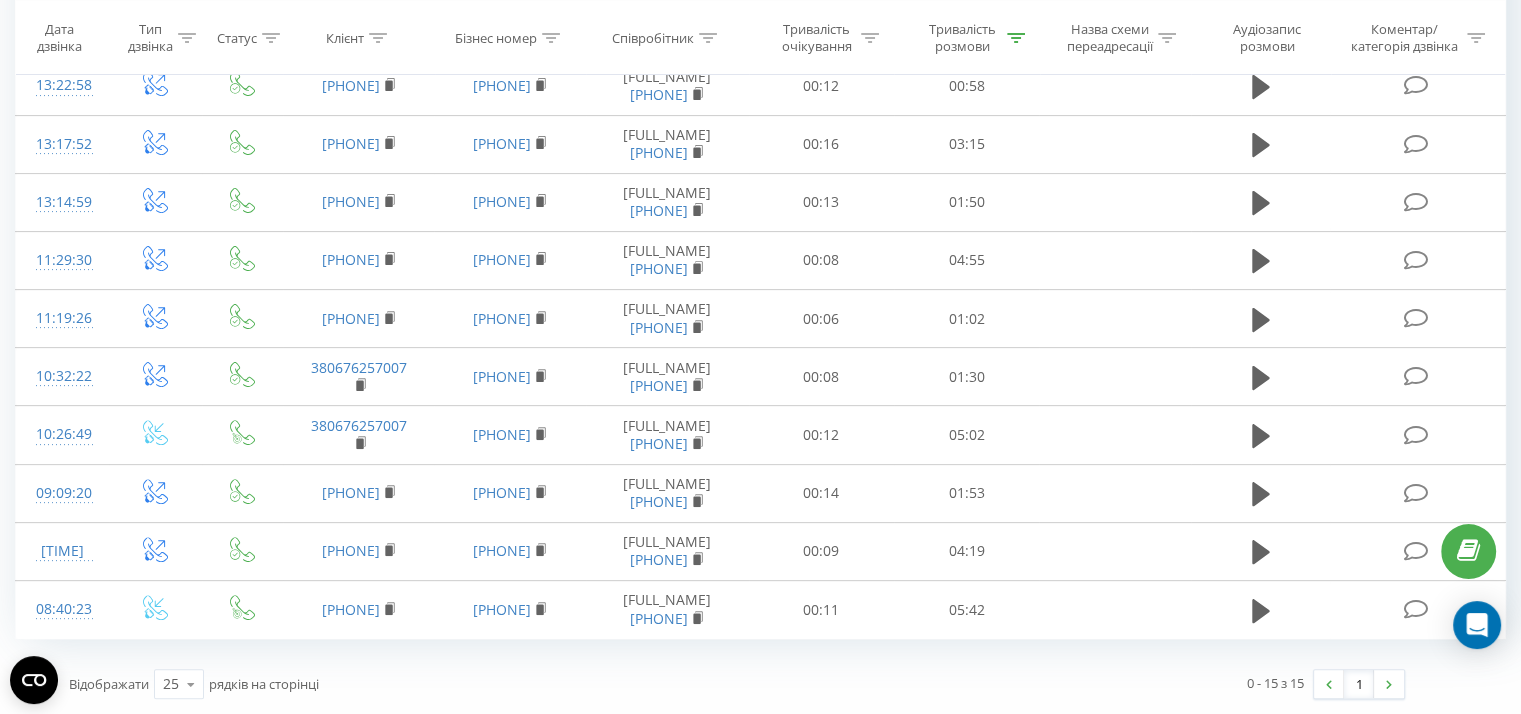 scroll, scrollTop: 760, scrollLeft: 0, axis: vertical 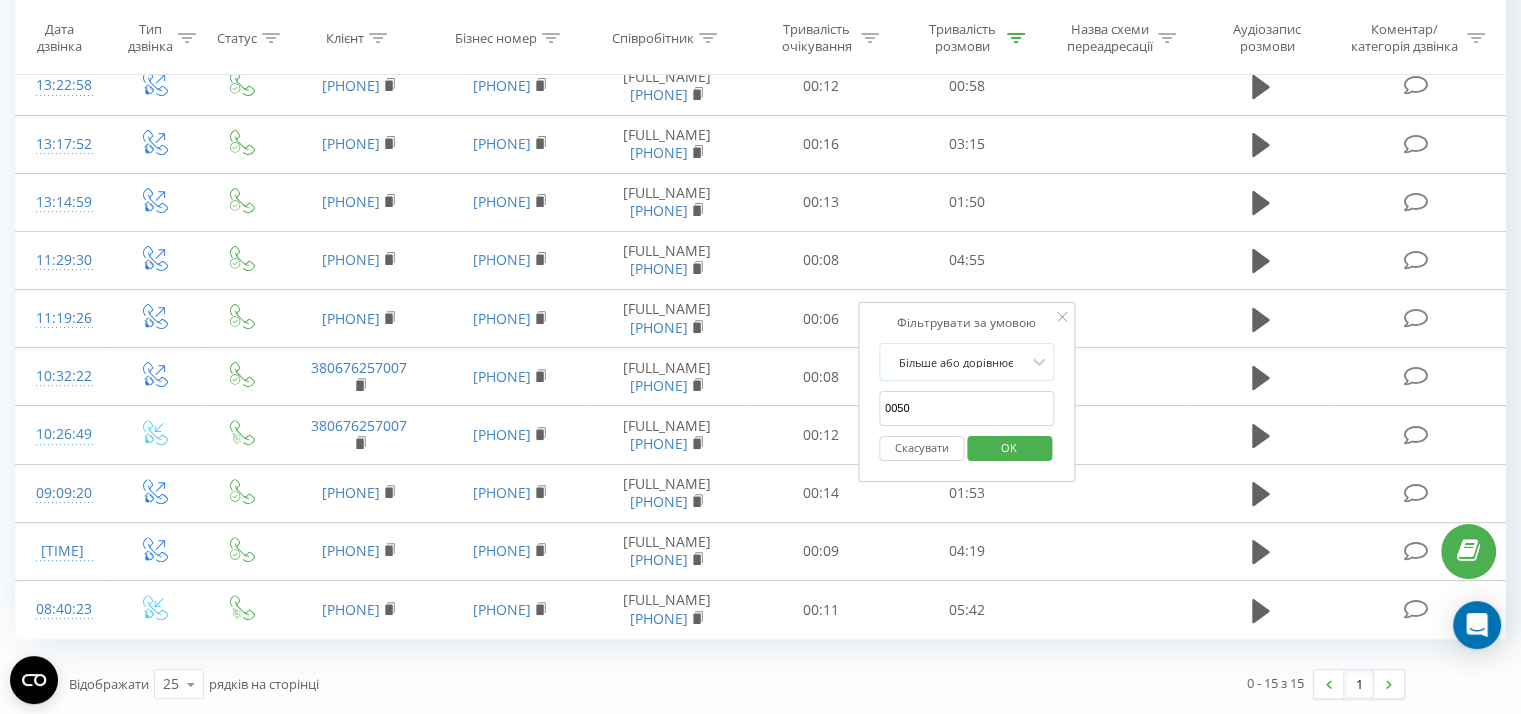 click on "OK" at bounding box center [1009, 447] 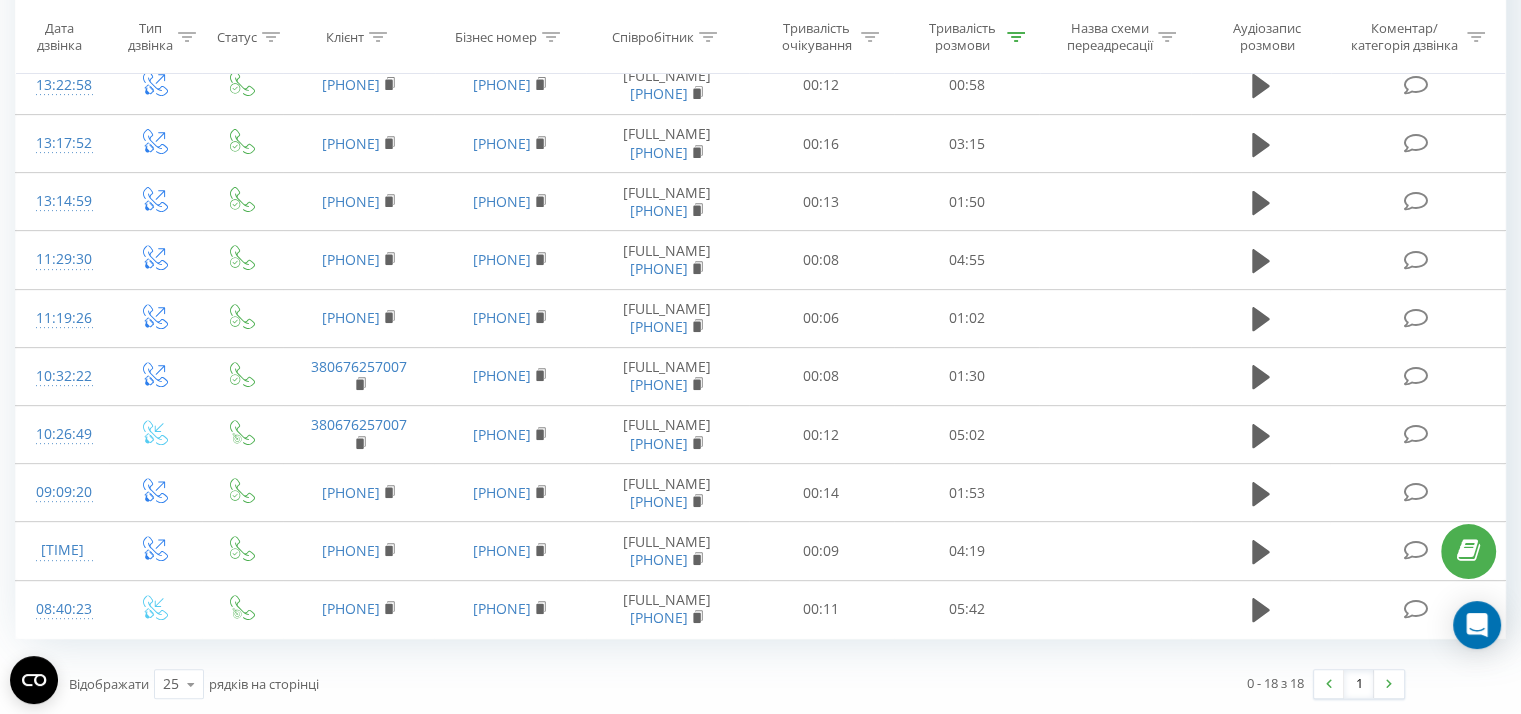 scroll, scrollTop: 980, scrollLeft: 0, axis: vertical 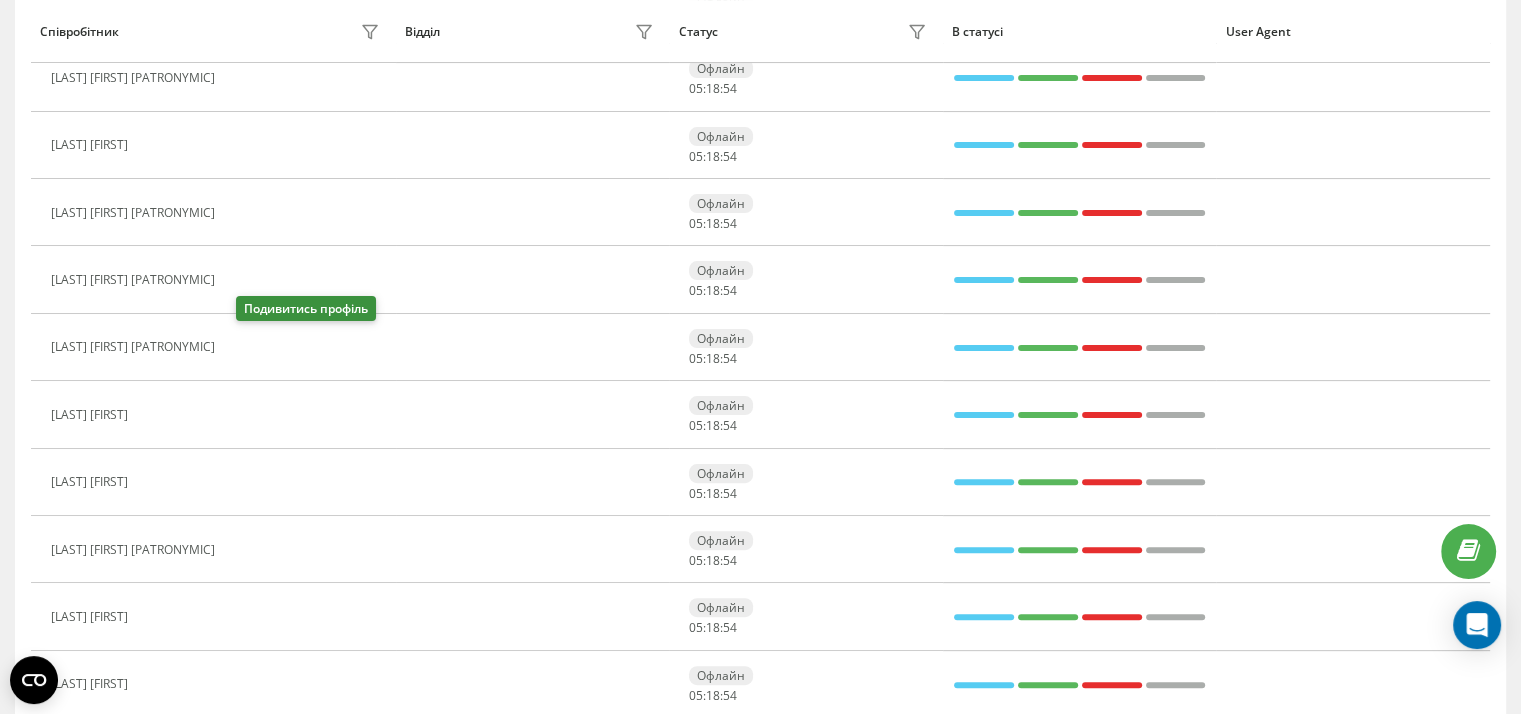 click 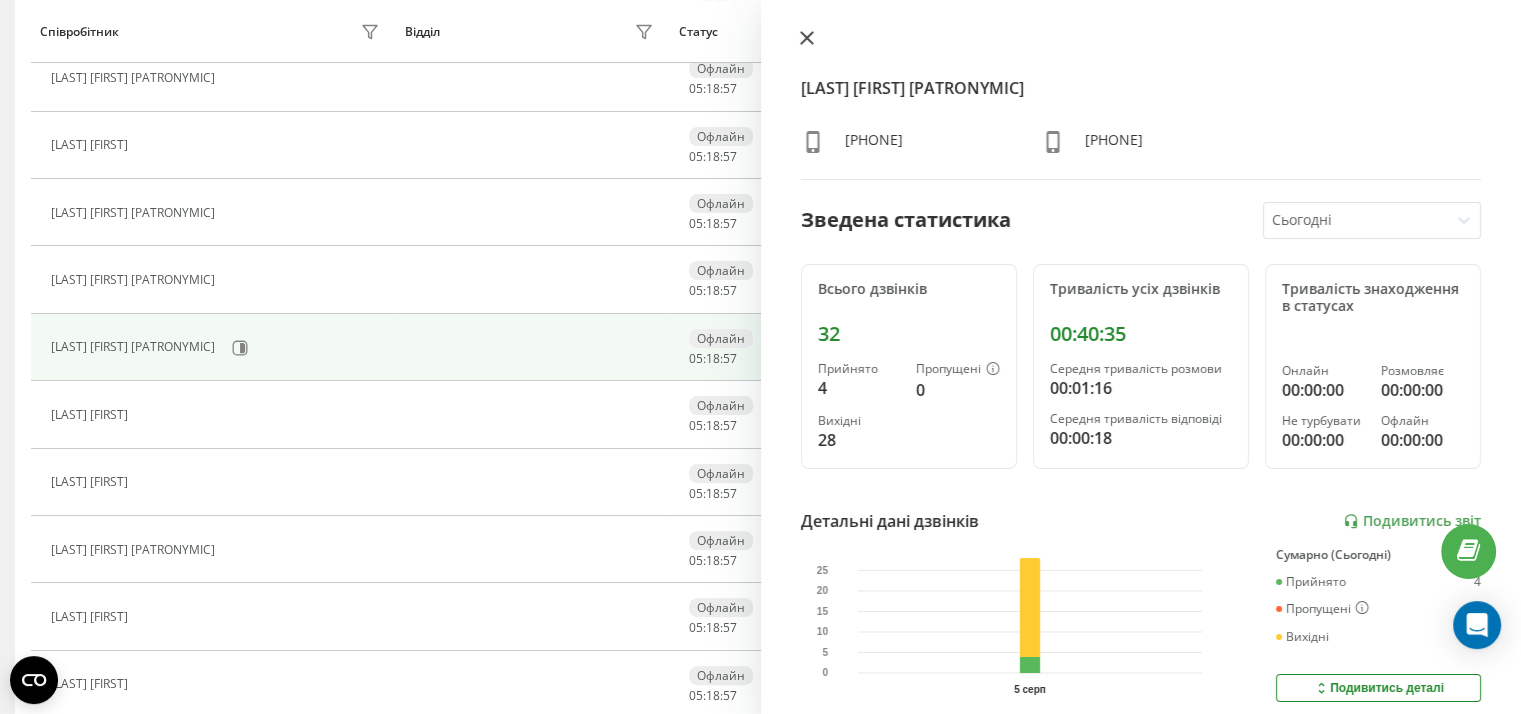 click 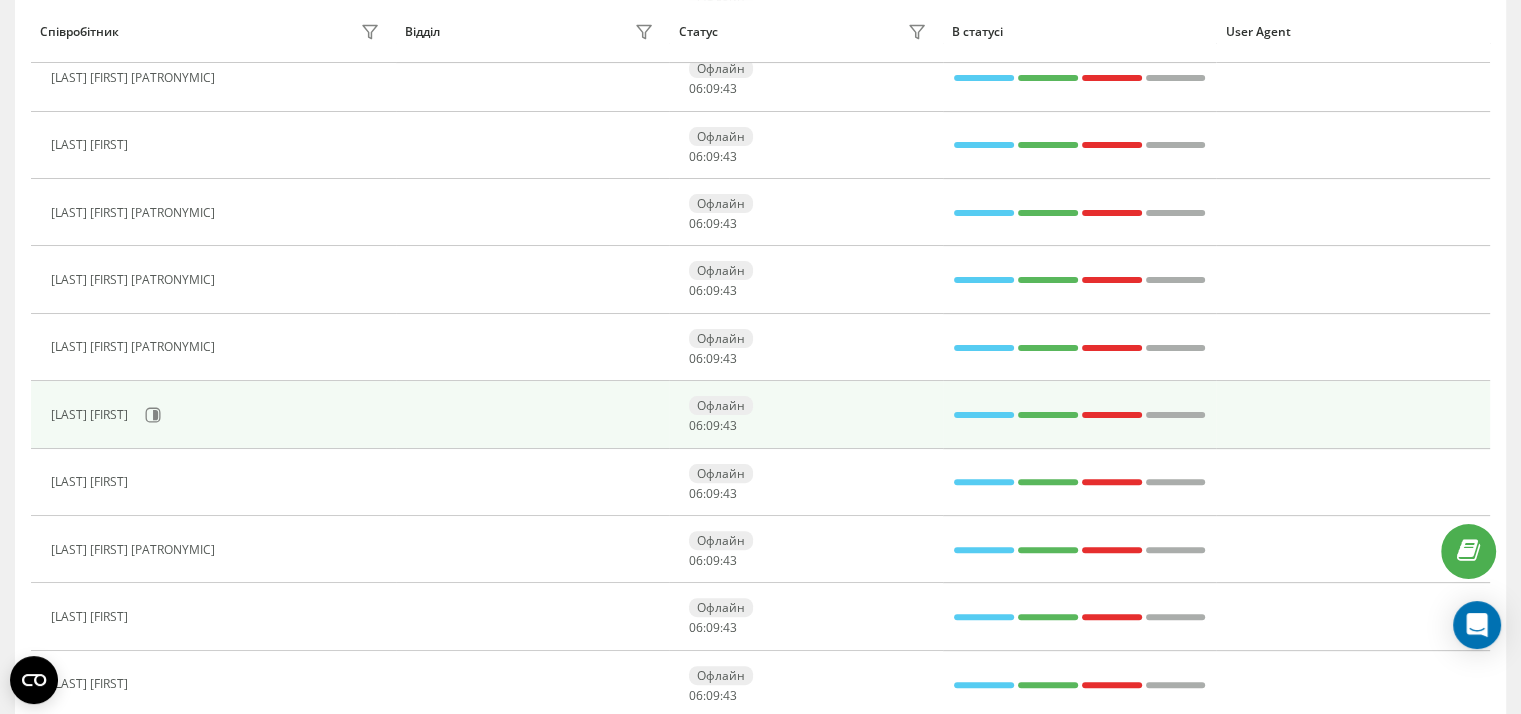 scroll, scrollTop: 0, scrollLeft: 0, axis: both 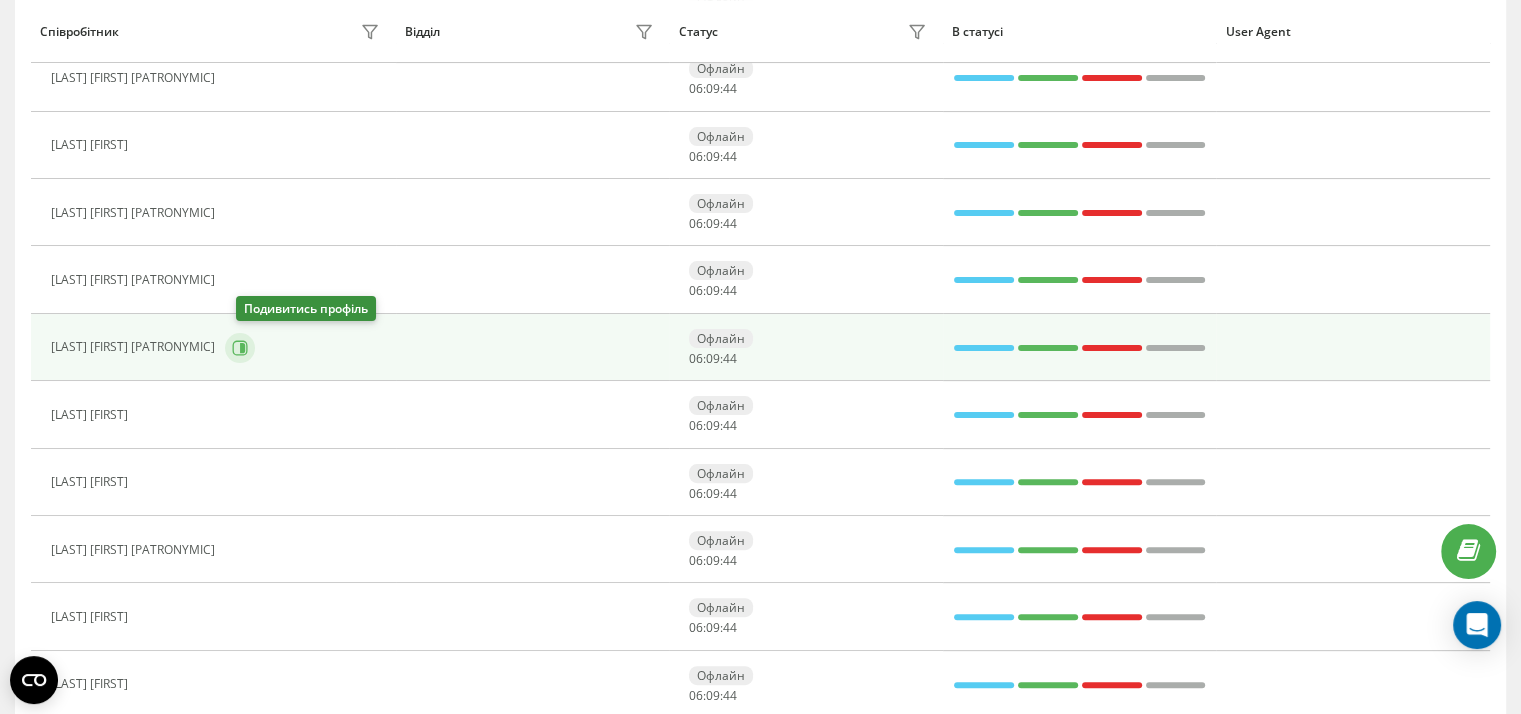 click 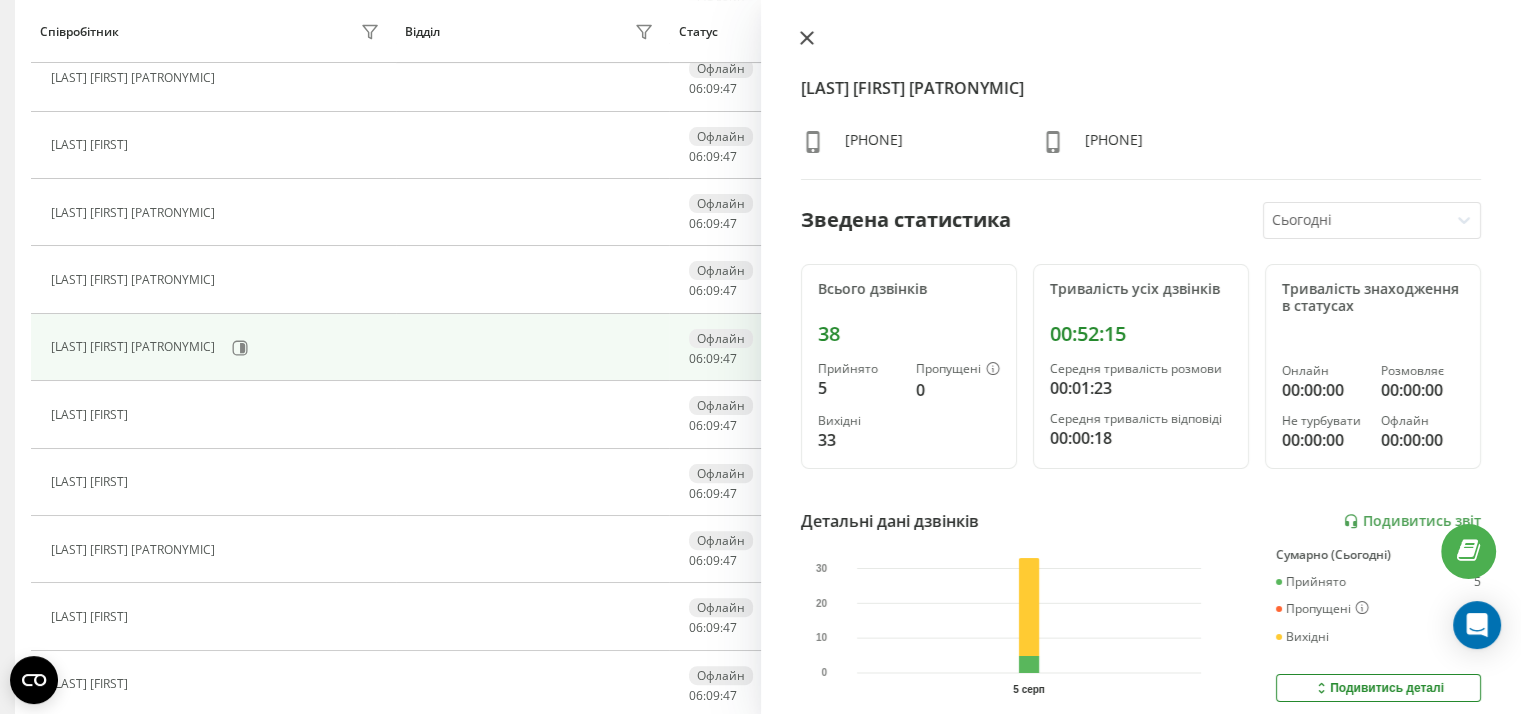 click 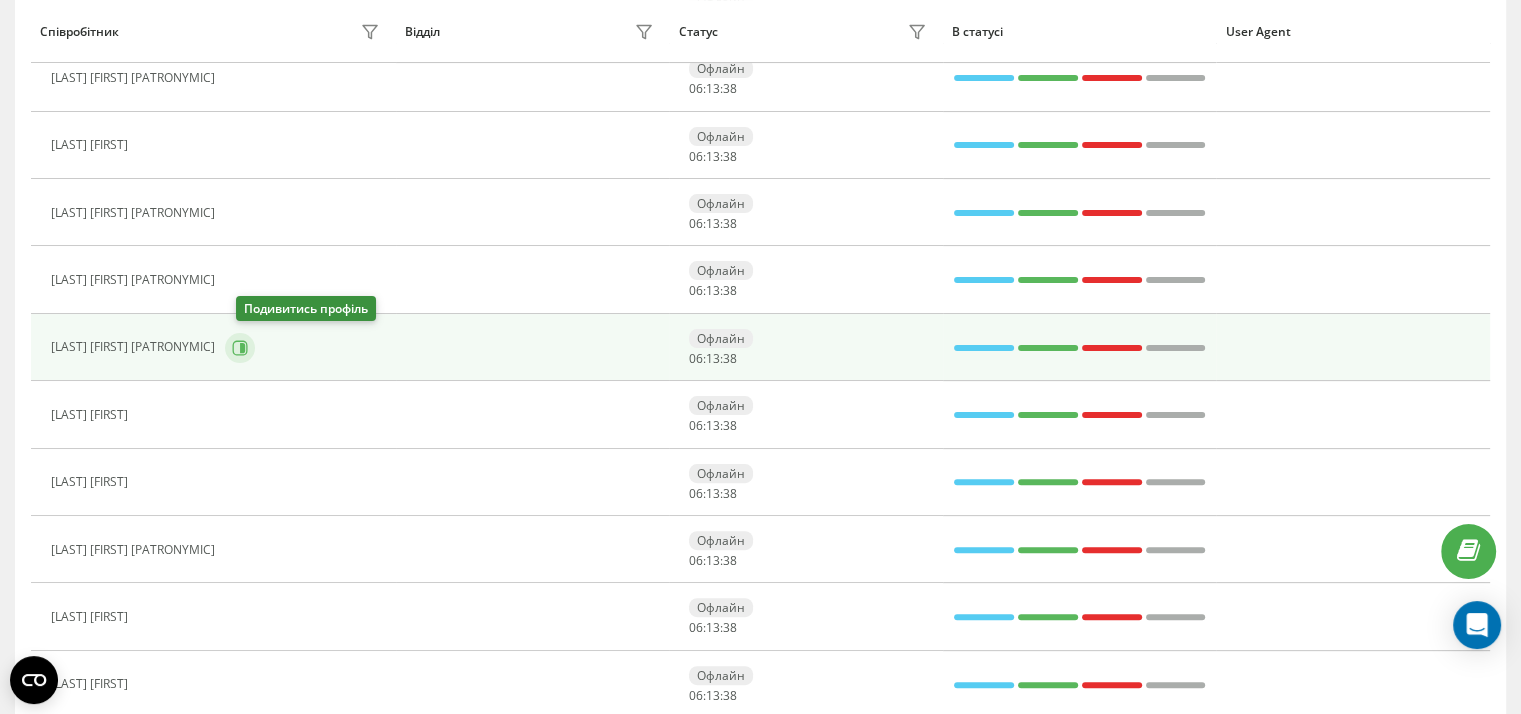 click 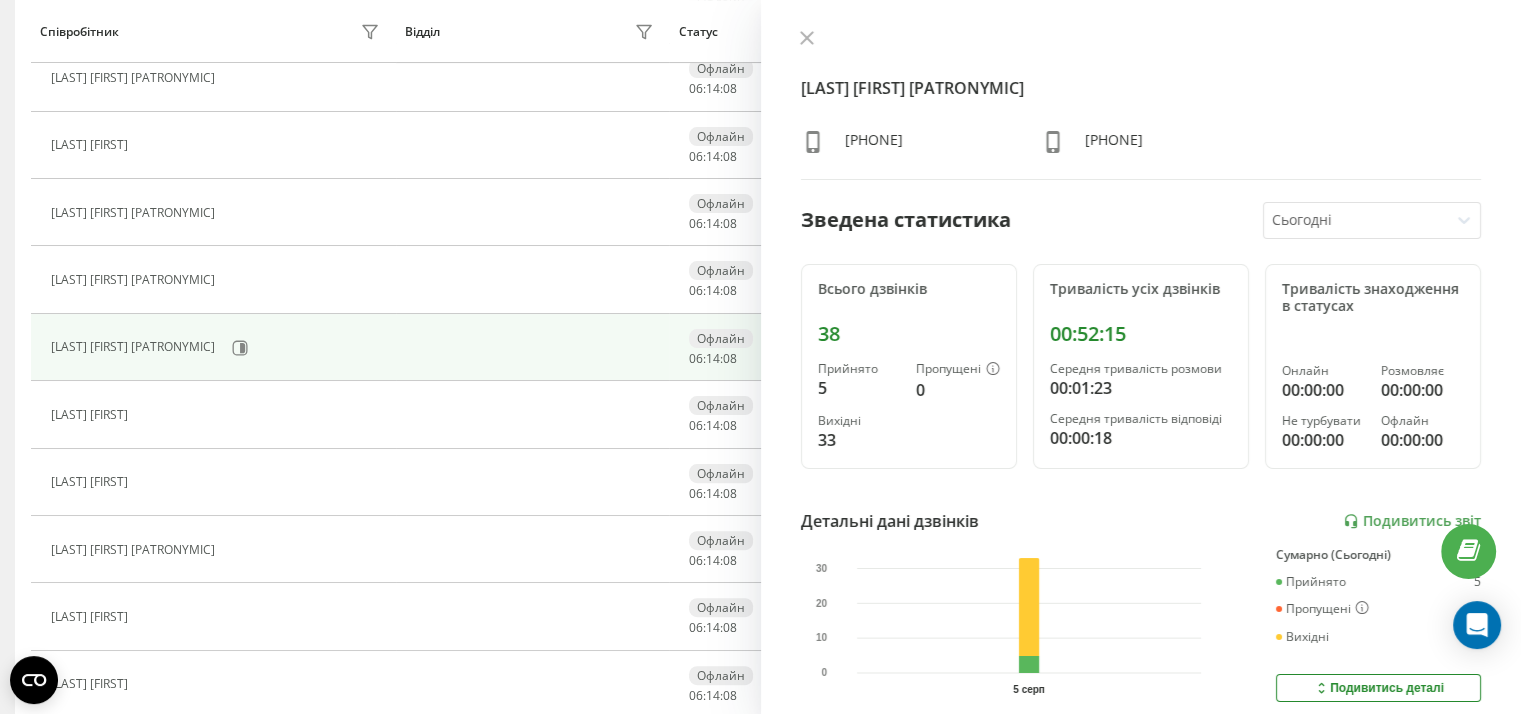 click 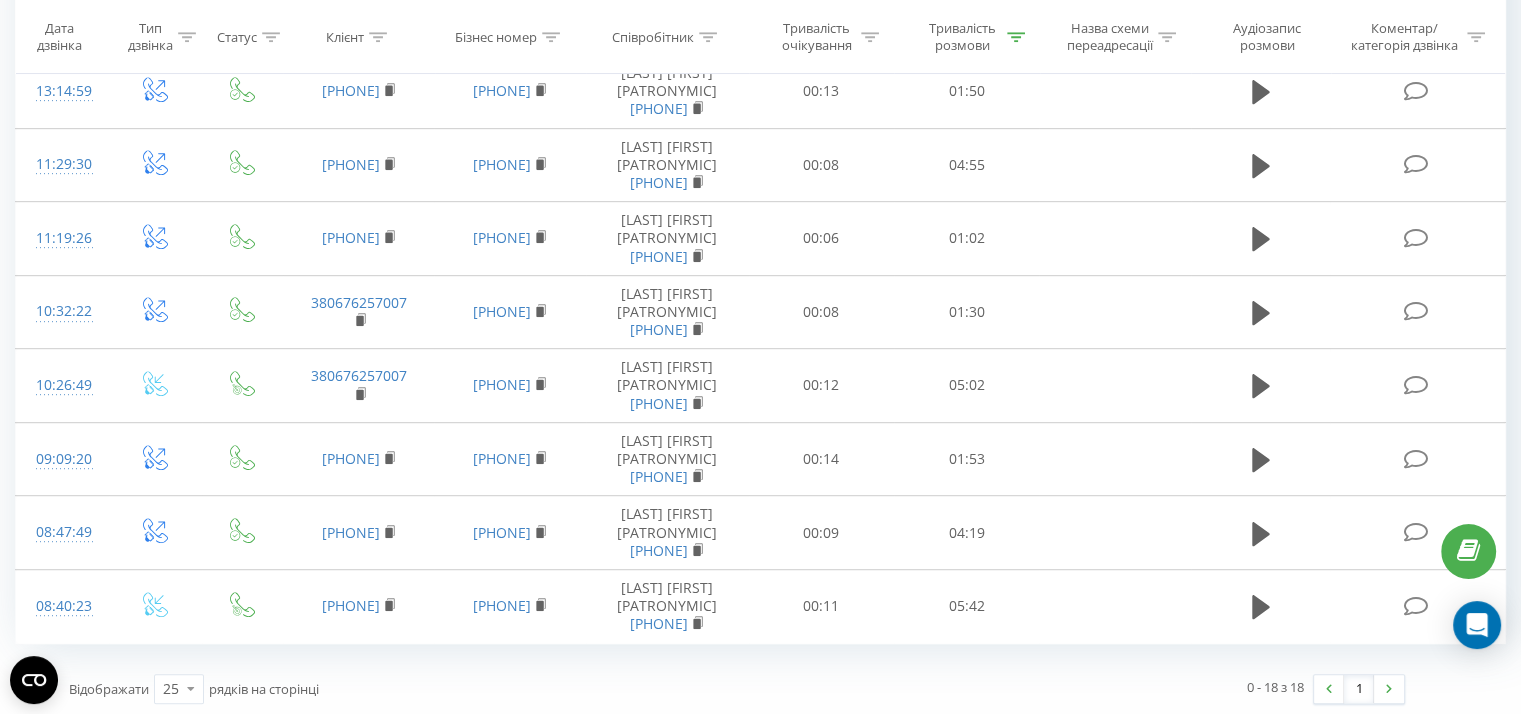 scroll, scrollTop: 0, scrollLeft: 0, axis: both 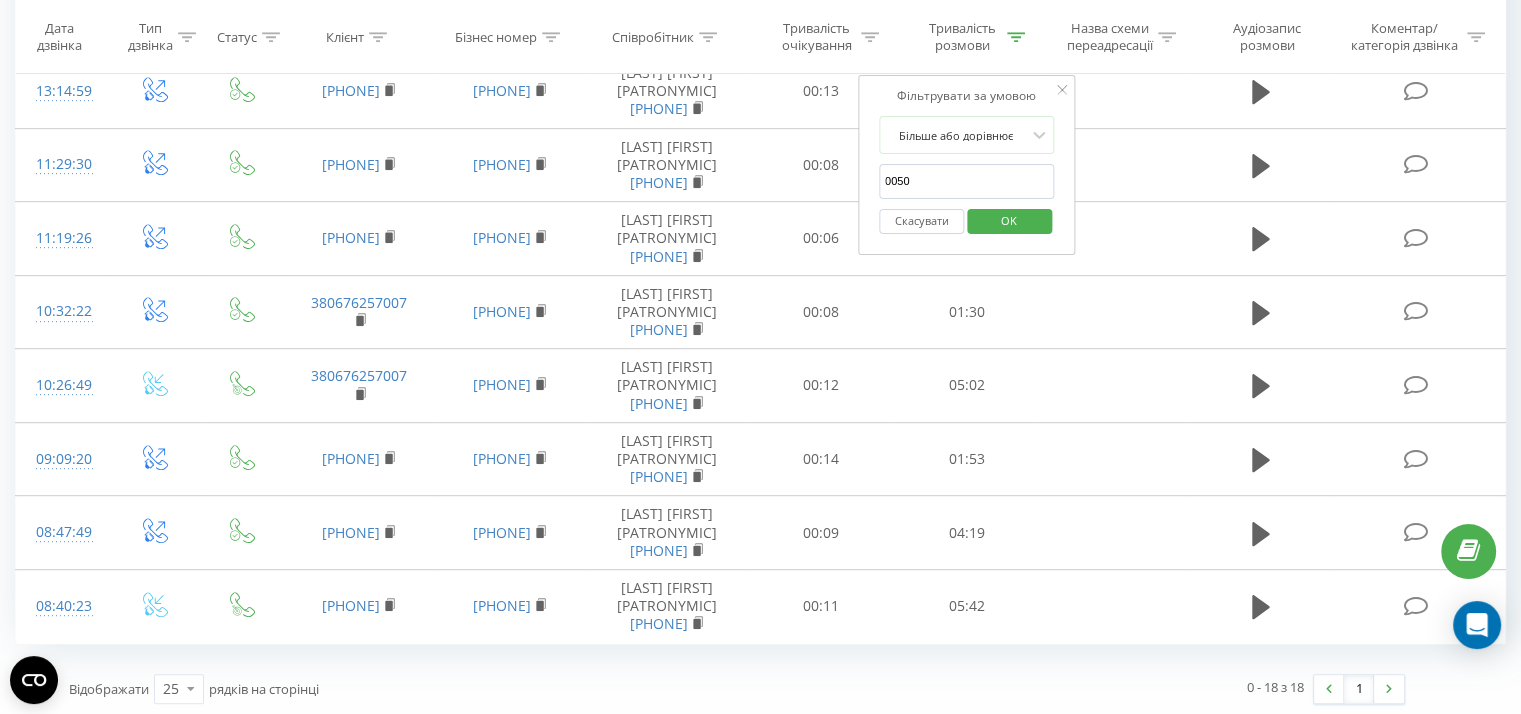 click on "OK" at bounding box center (1009, 220) 